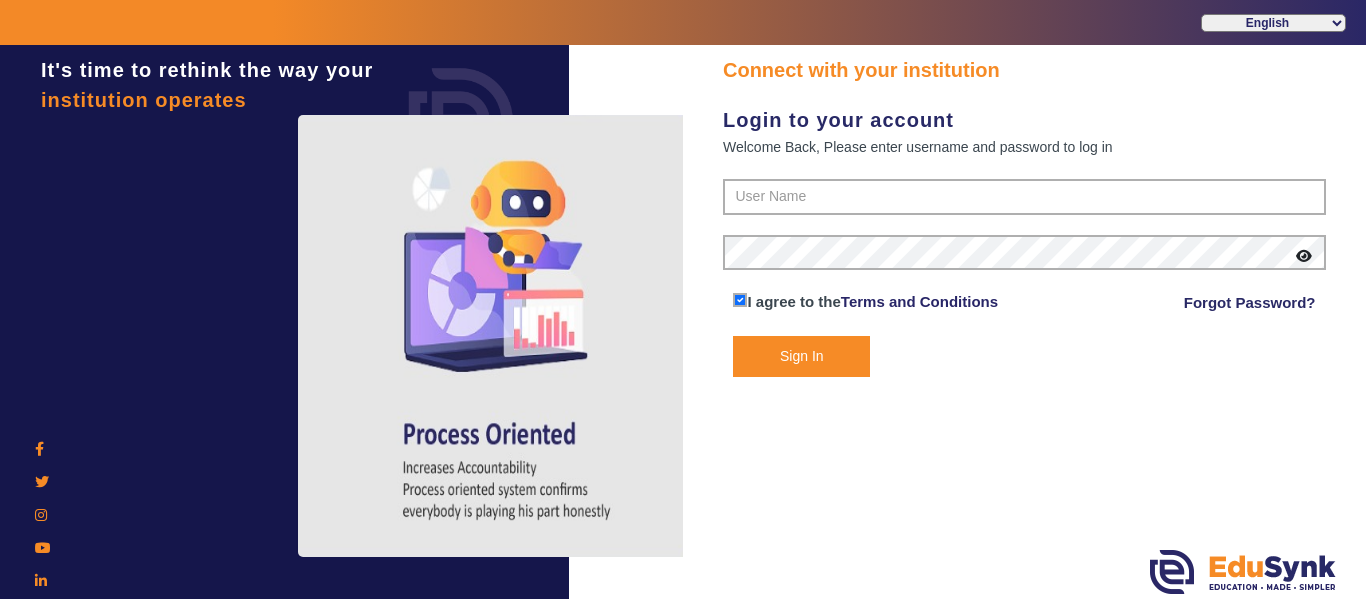 scroll, scrollTop: 0, scrollLeft: 0, axis: both 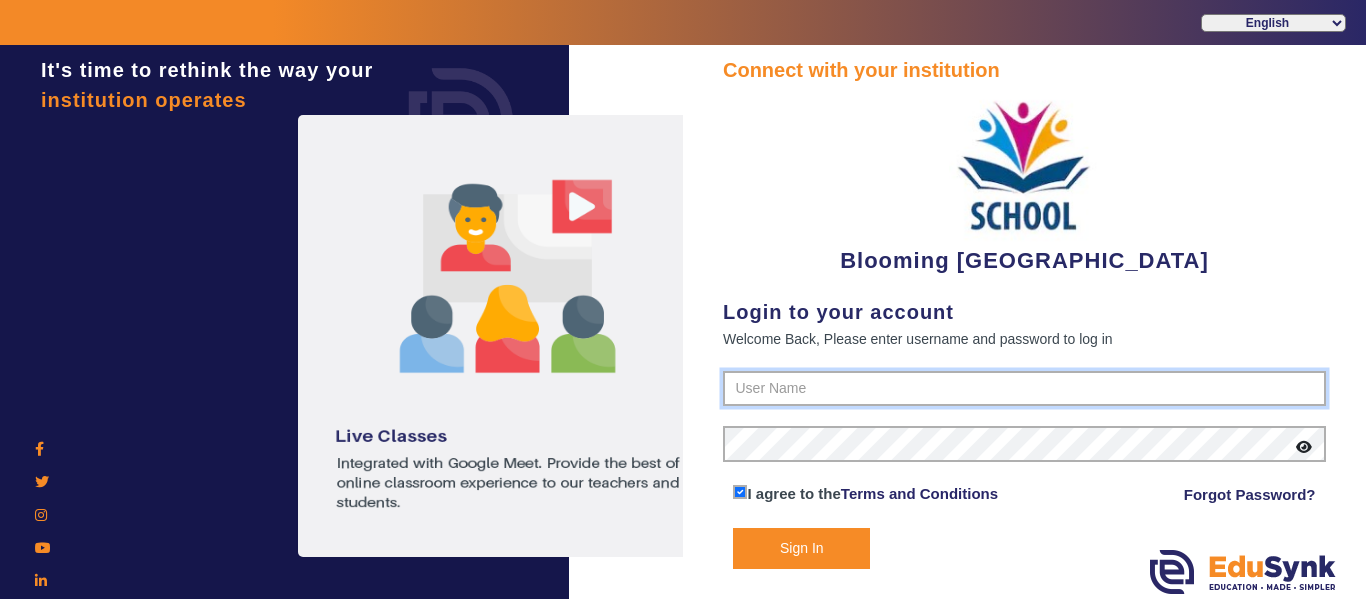 click at bounding box center [1024, 389] 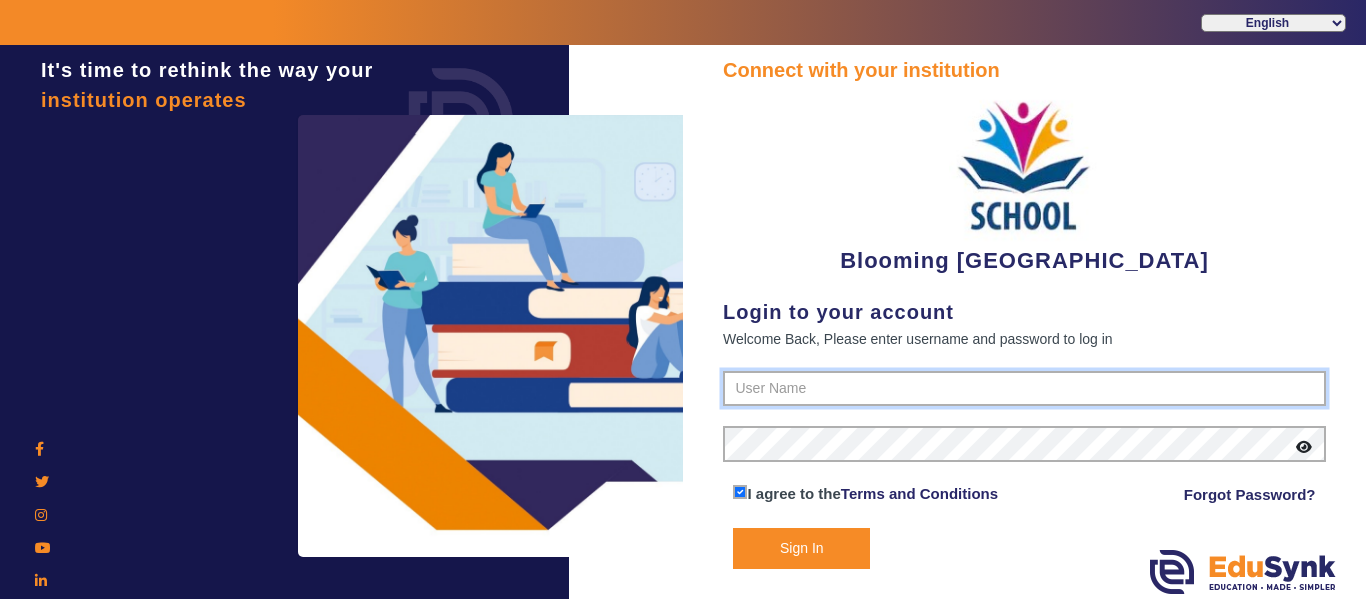 paste on "414141999" 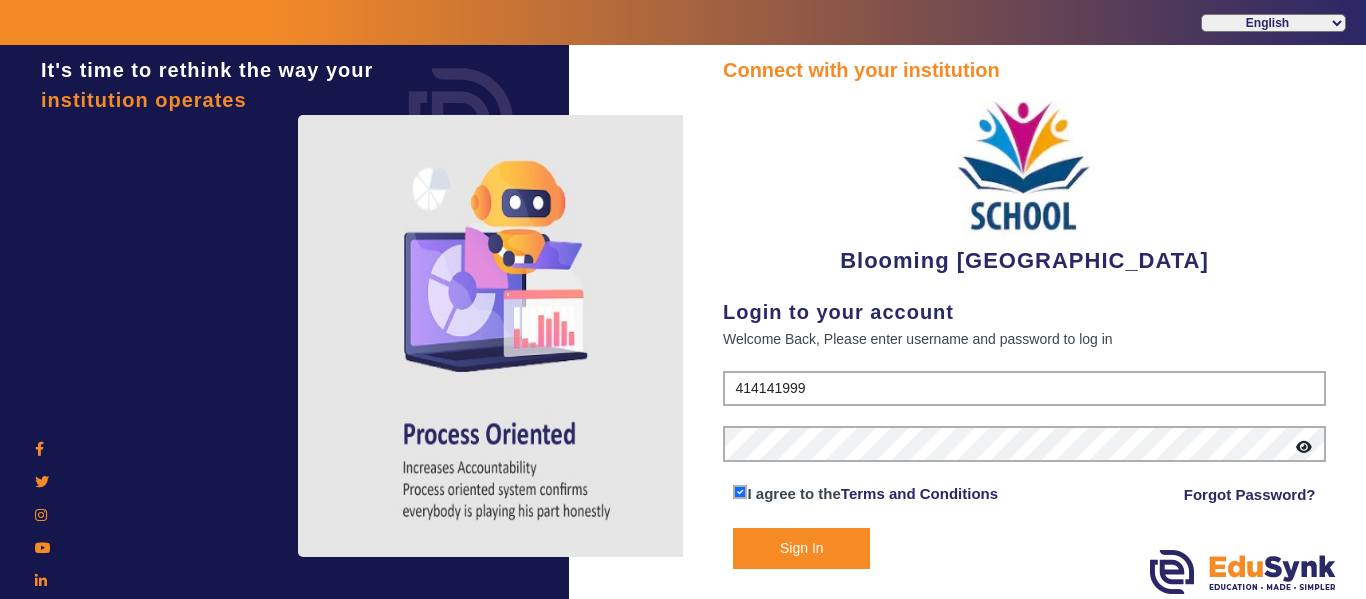 click on "Sign In" 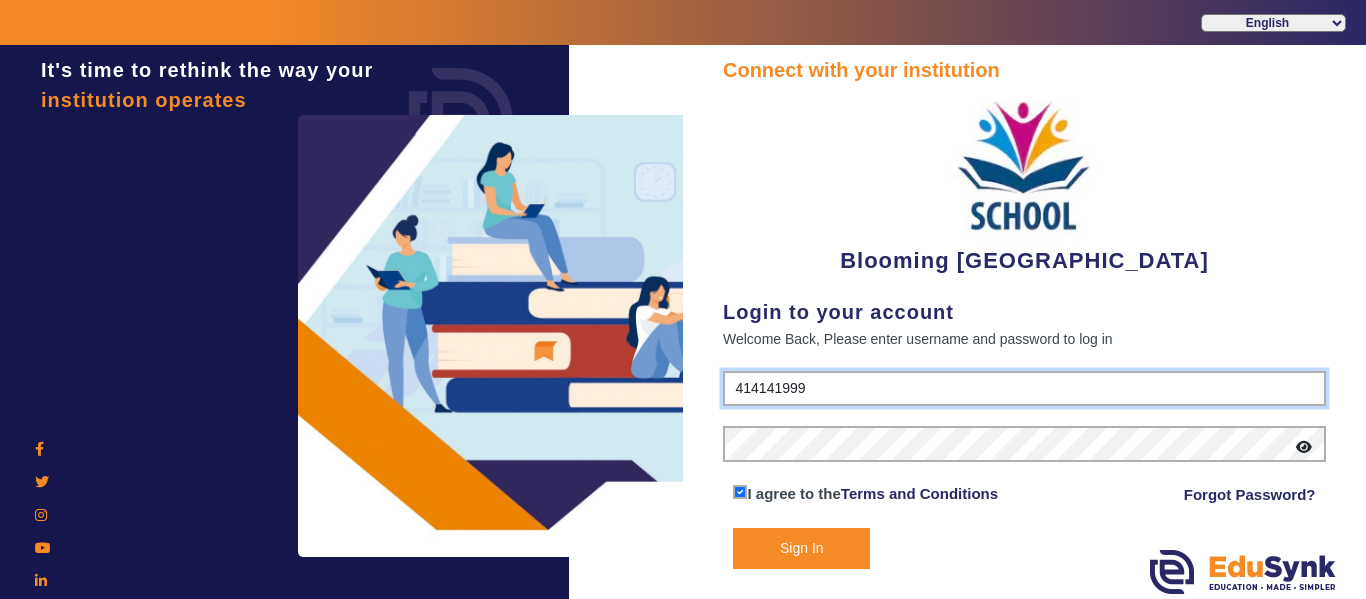 click on "414141999" at bounding box center (1024, 389) 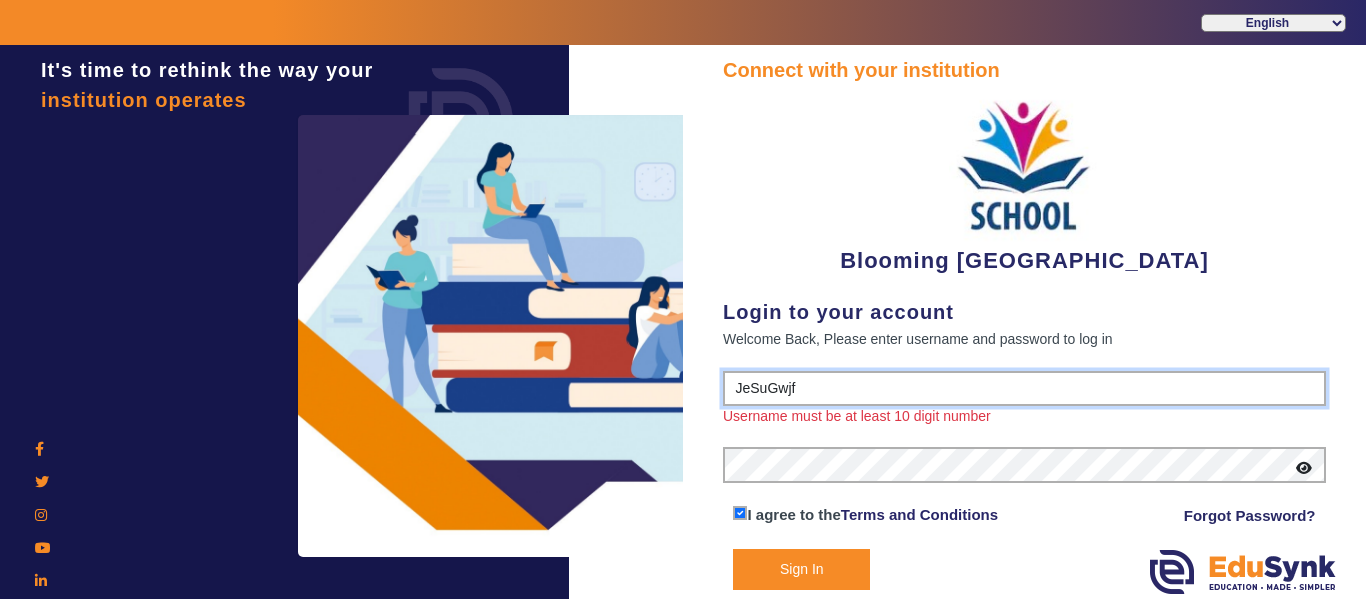 drag, startPoint x: 839, startPoint y: 391, endPoint x: 691, endPoint y: 388, distance: 148.0304 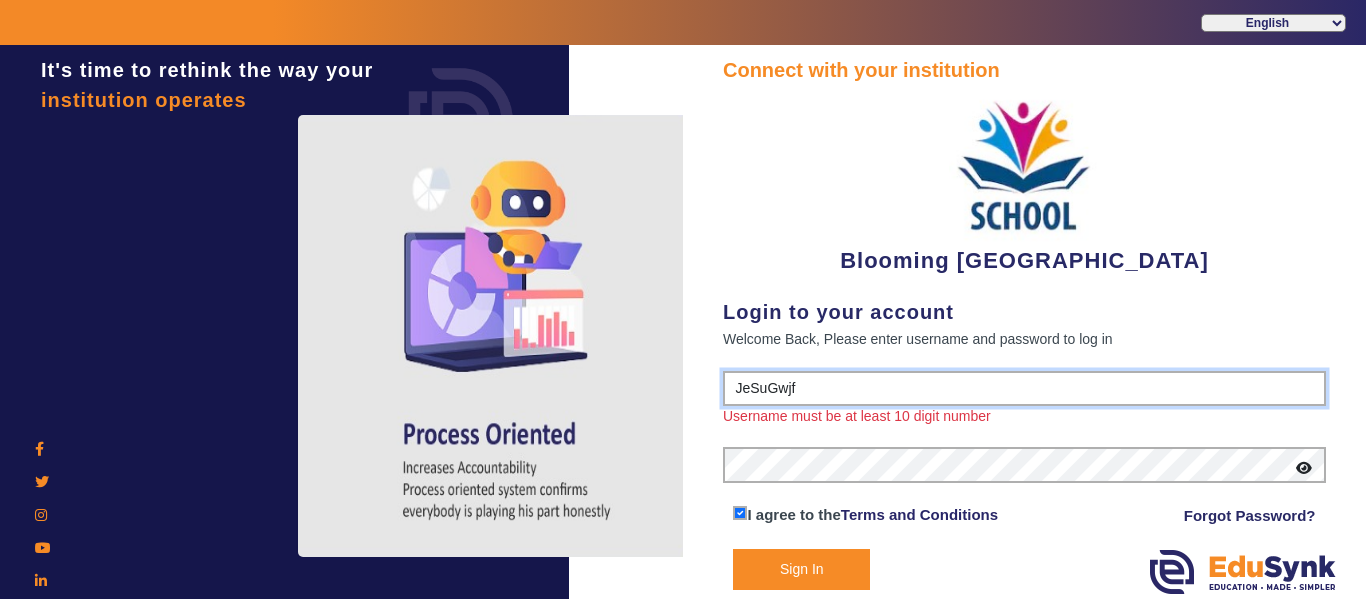 paste on "4141419999" 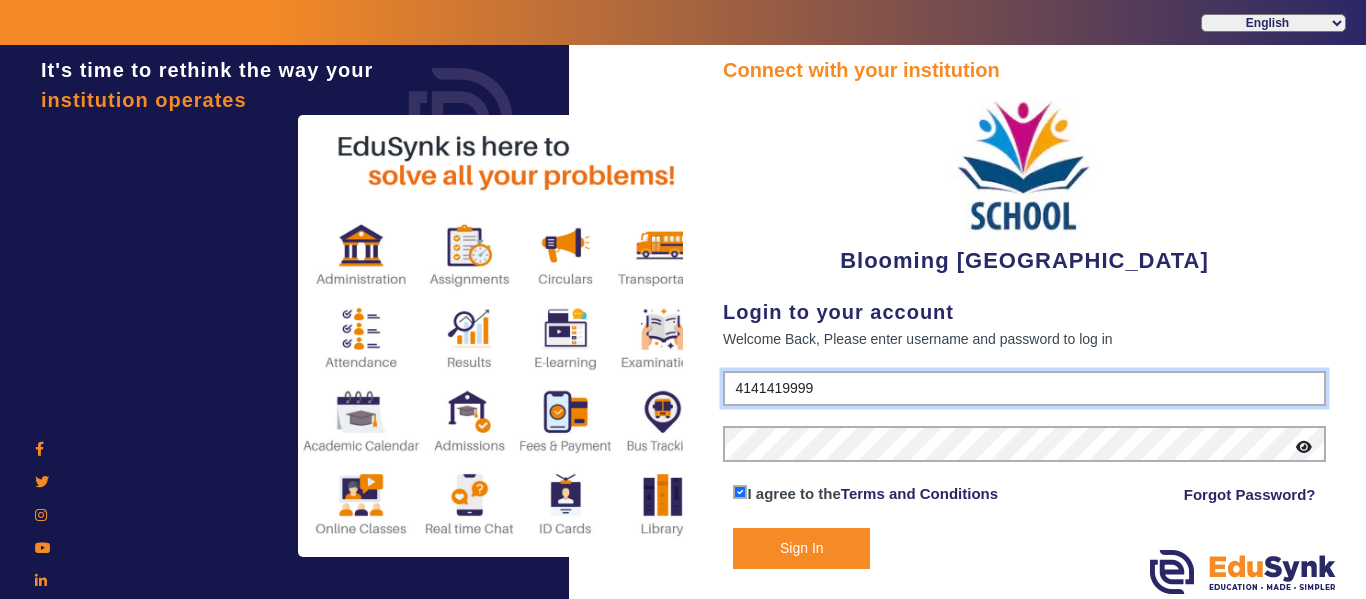 type on "4141419999" 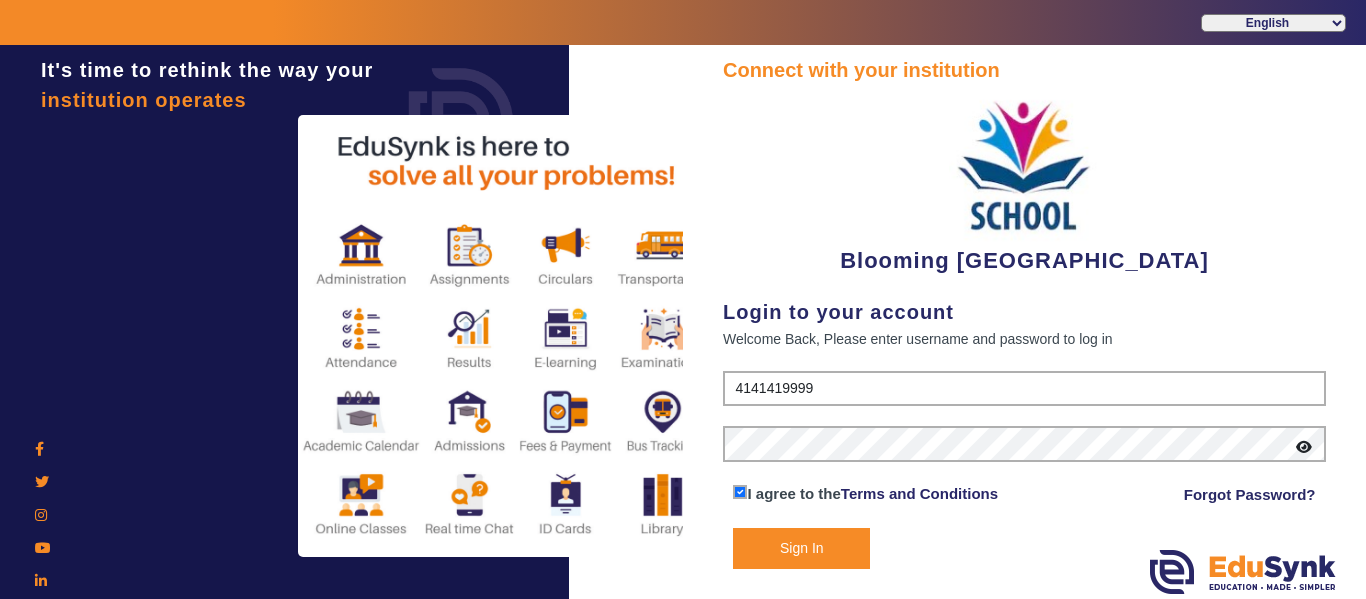 click on "Sign In" 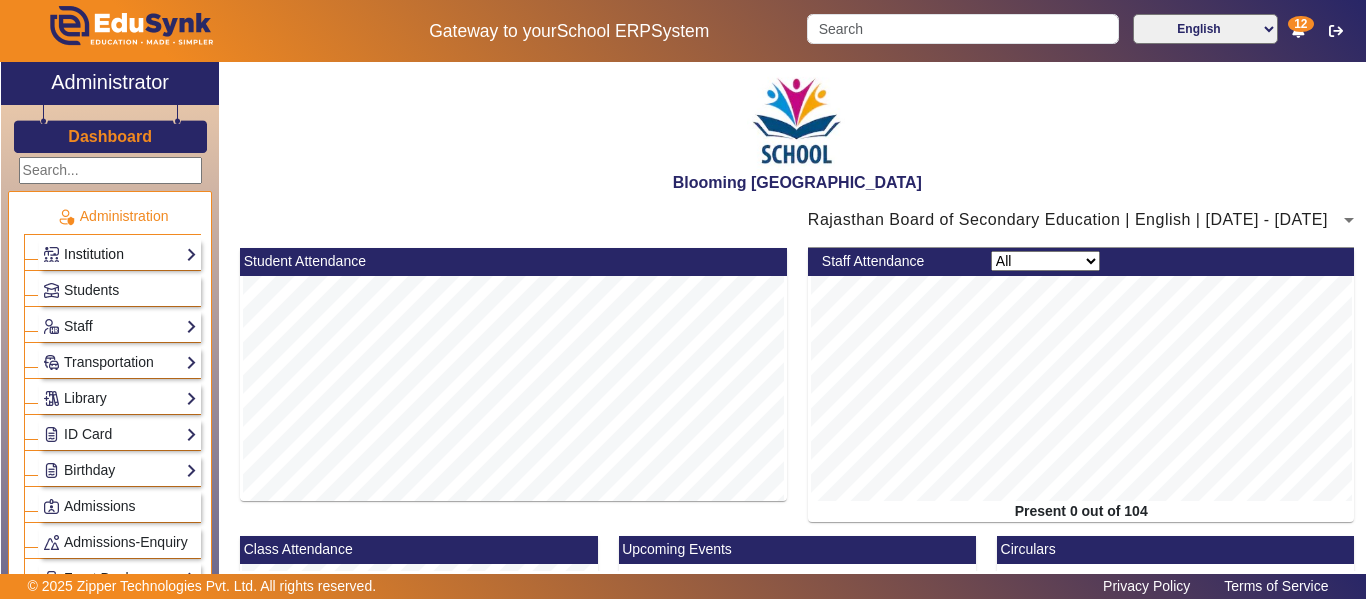 click on "Institution" 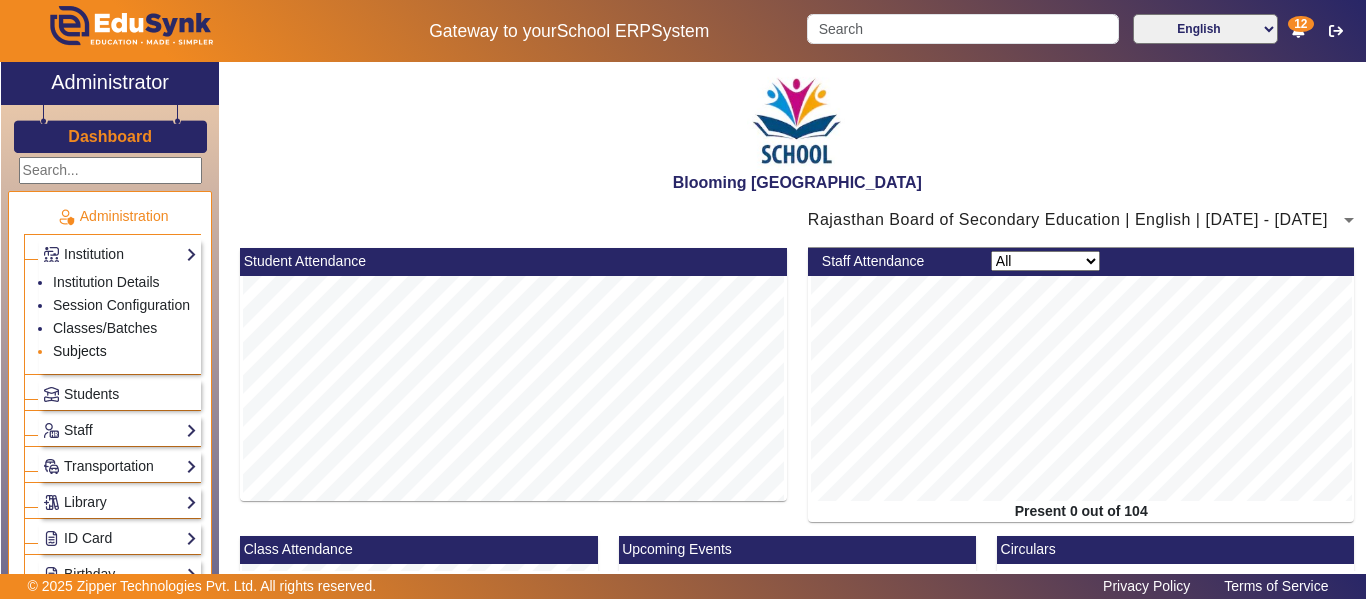 click on "Subjects" 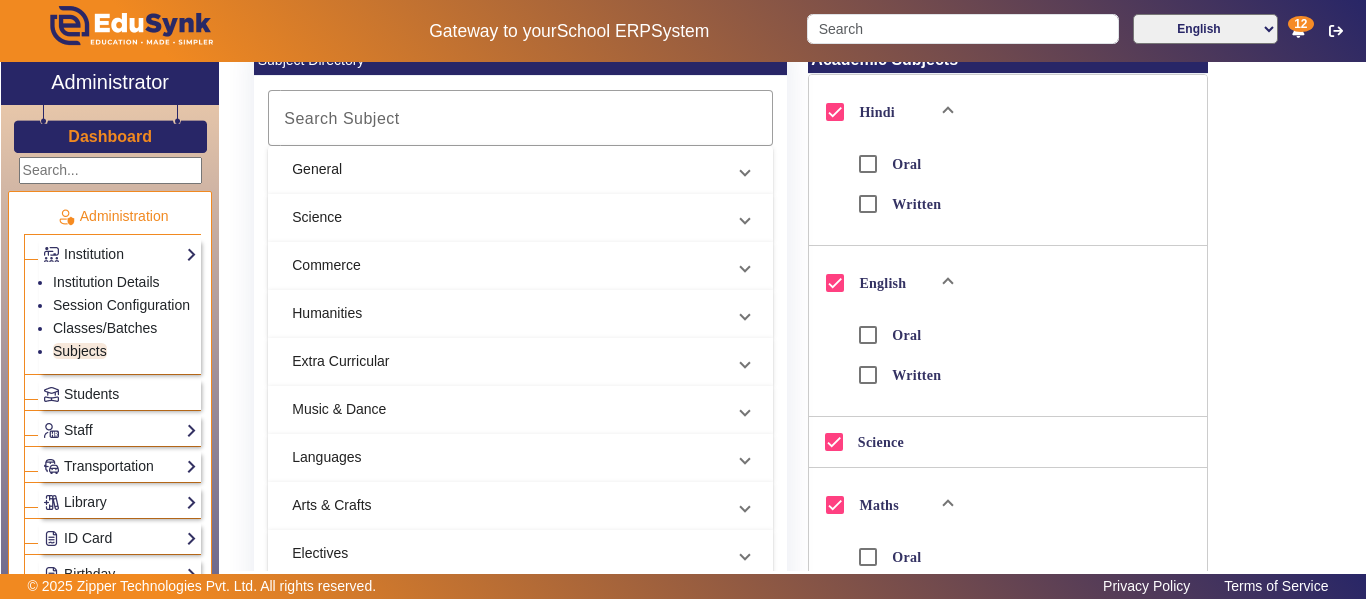 scroll, scrollTop: 231, scrollLeft: 0, axis: vertical 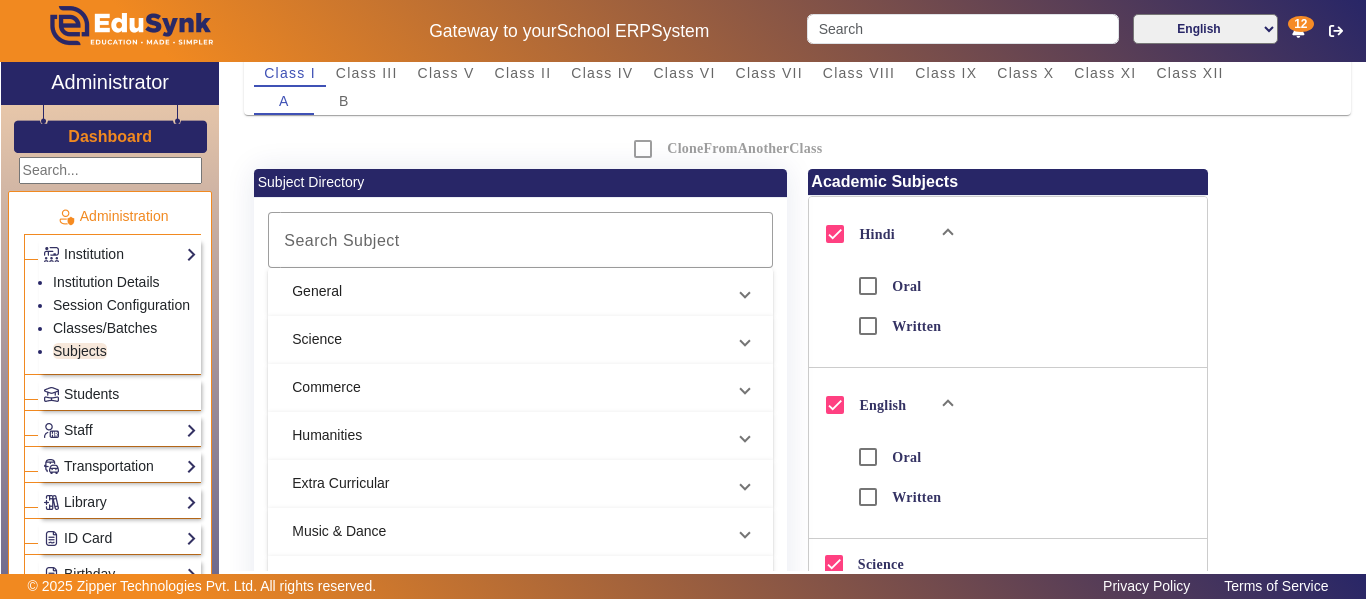click on "Science" at bounding box center (508, 339) 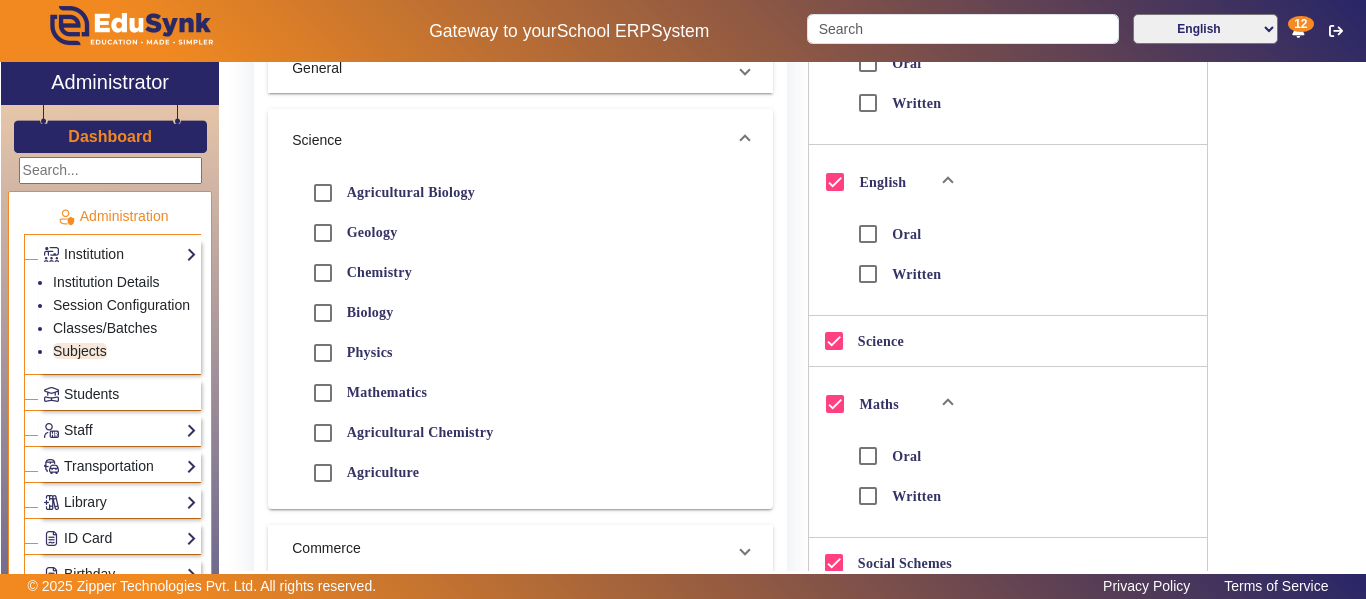 scroll, scrollTop: 631, scrollLeft: 0, axis: vertical 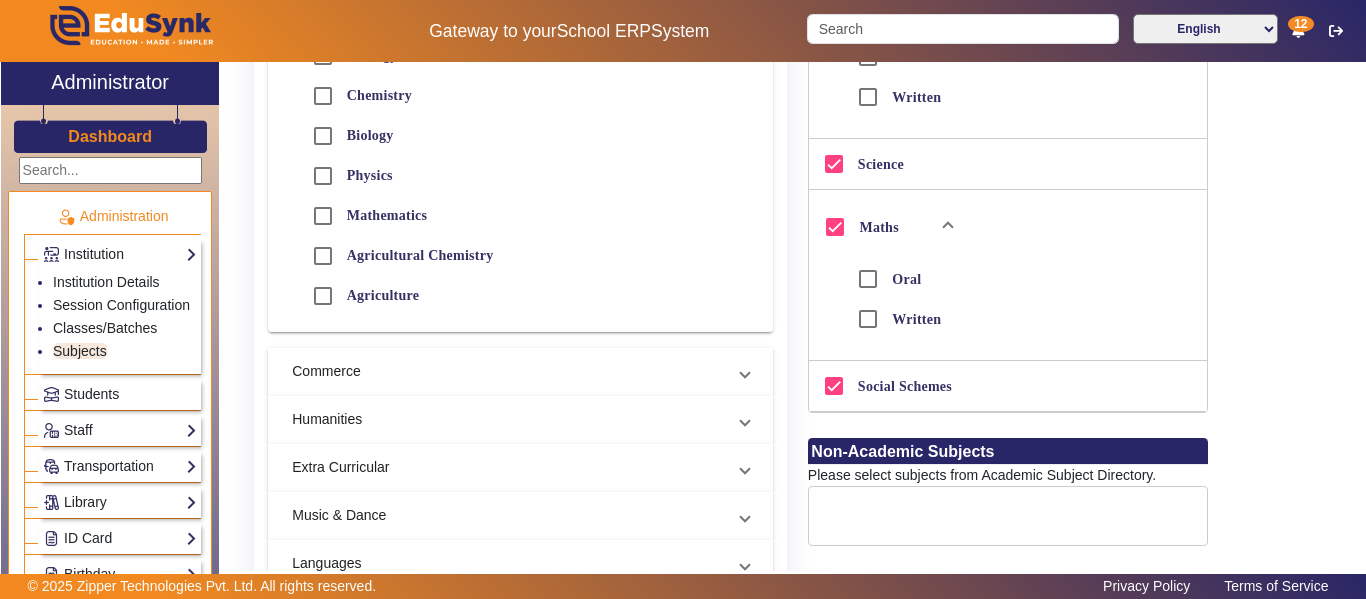click on "Extra Curricular" at bounding box center [508, 467] 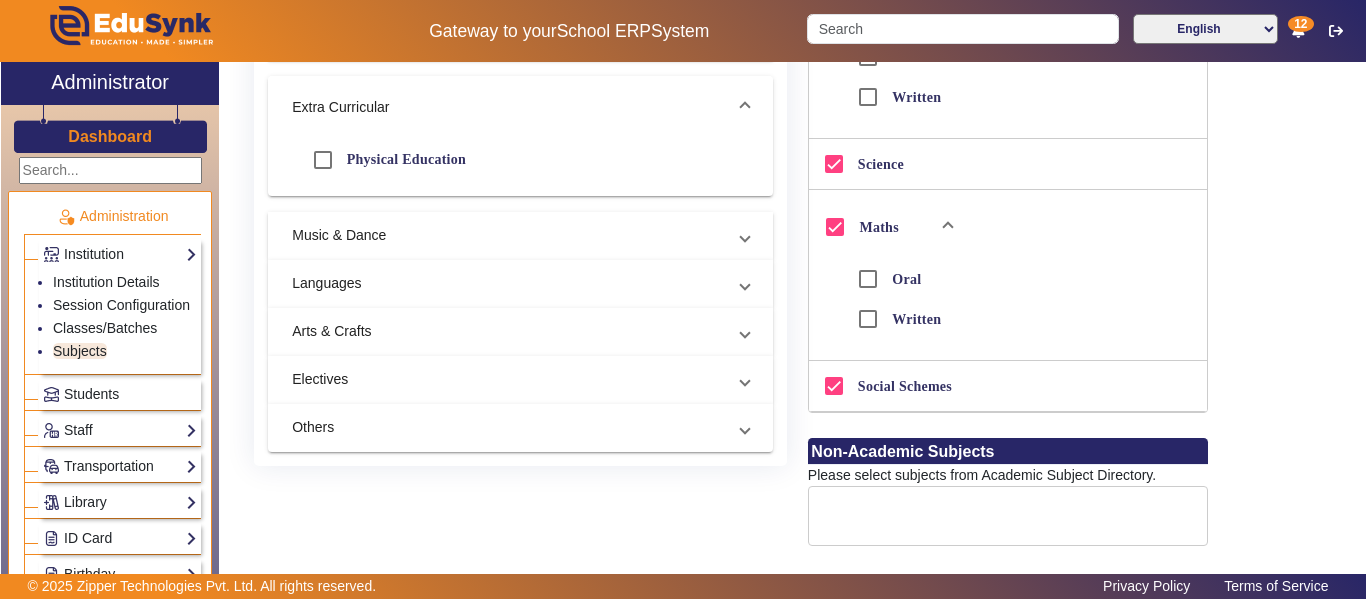 scroll, scrollTop: 553, scrollLeft: 0, axis: vertical 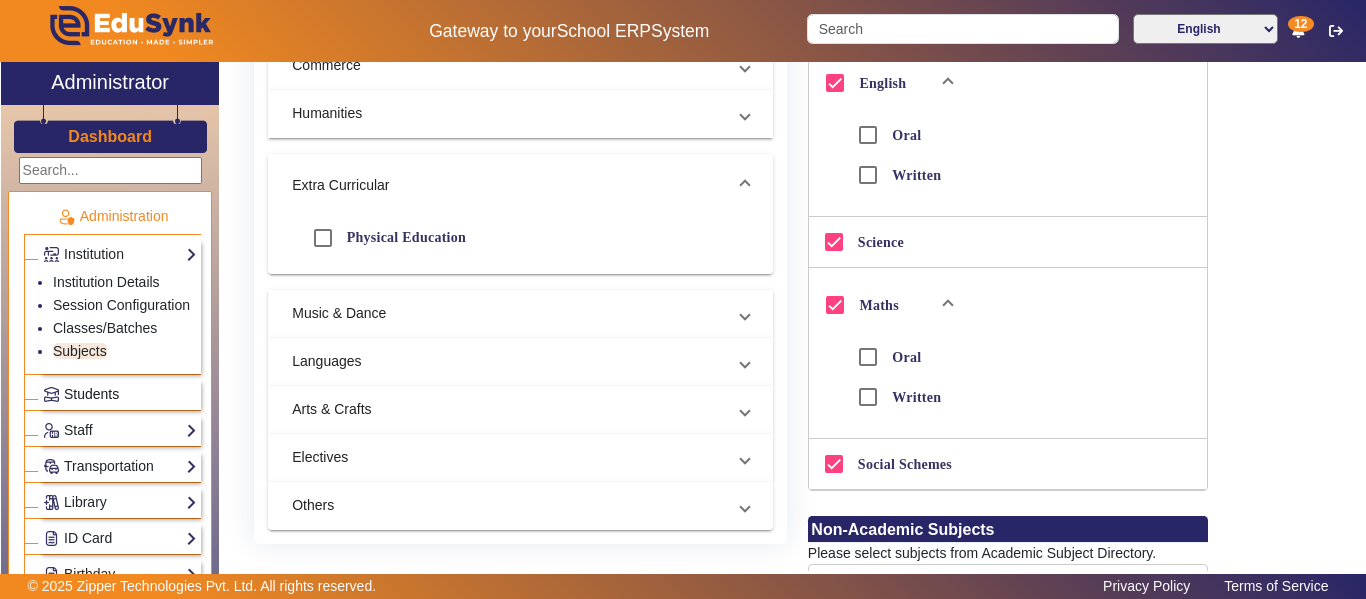 click on "Students" 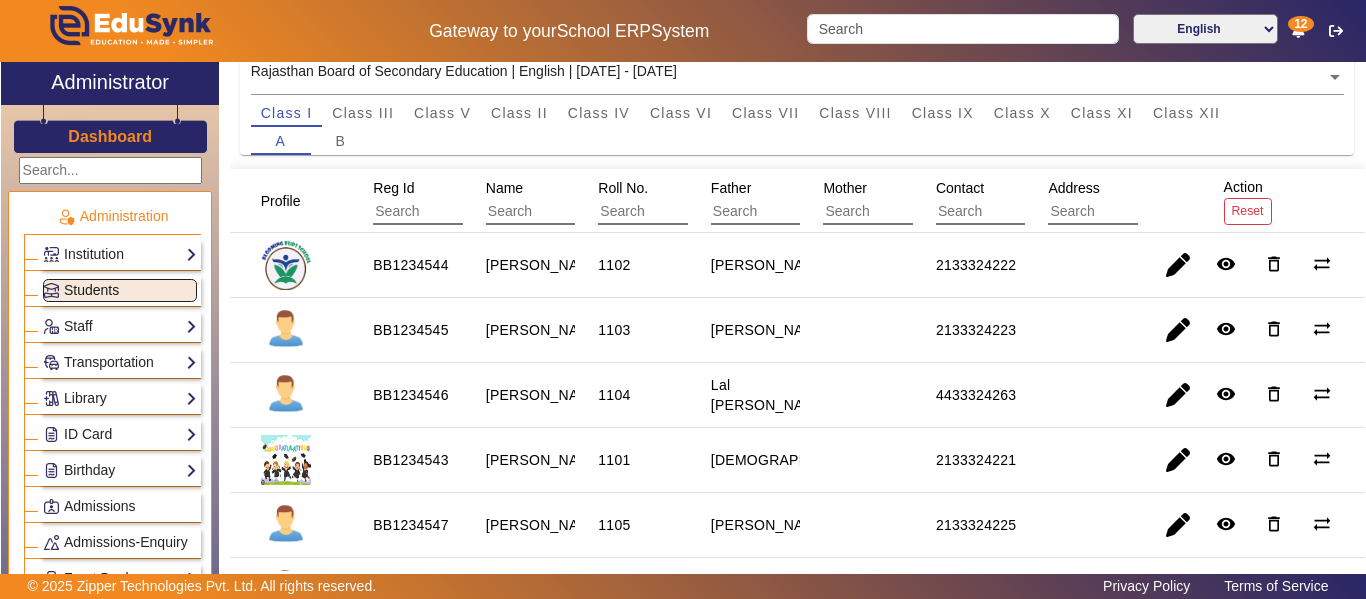 scroll, scrollTop: 281, scrollLeft: 0, axis: vertical 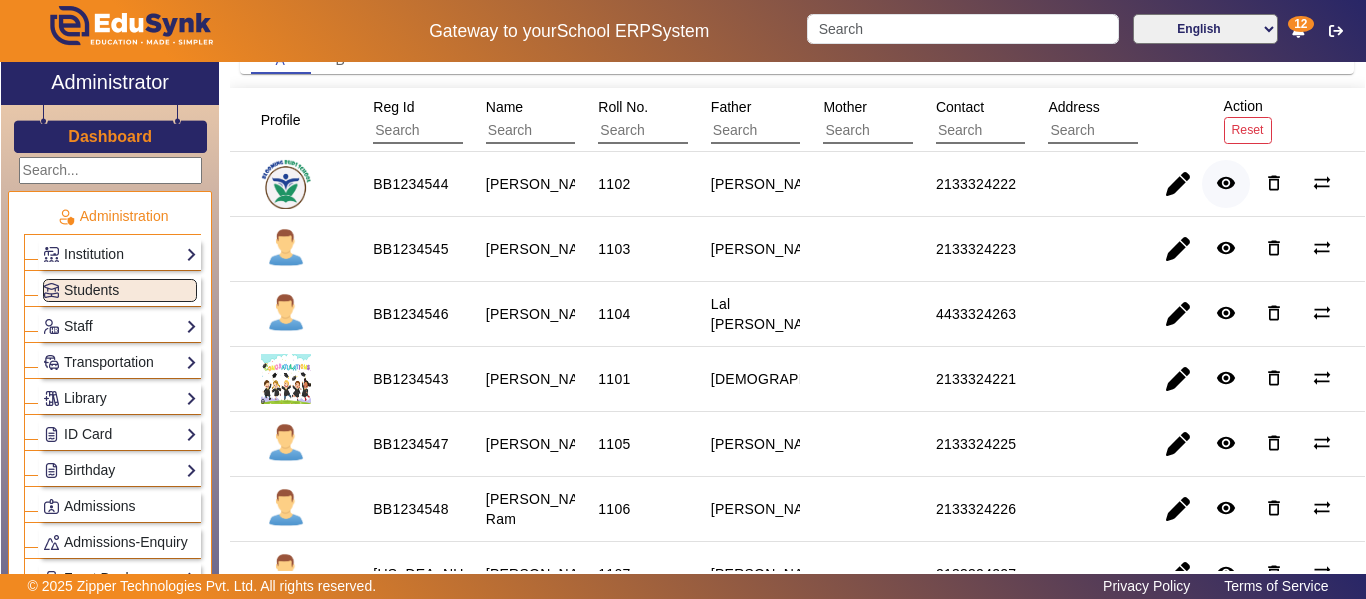 click on "remove_red_eye" at bounding box center (1226, 248) 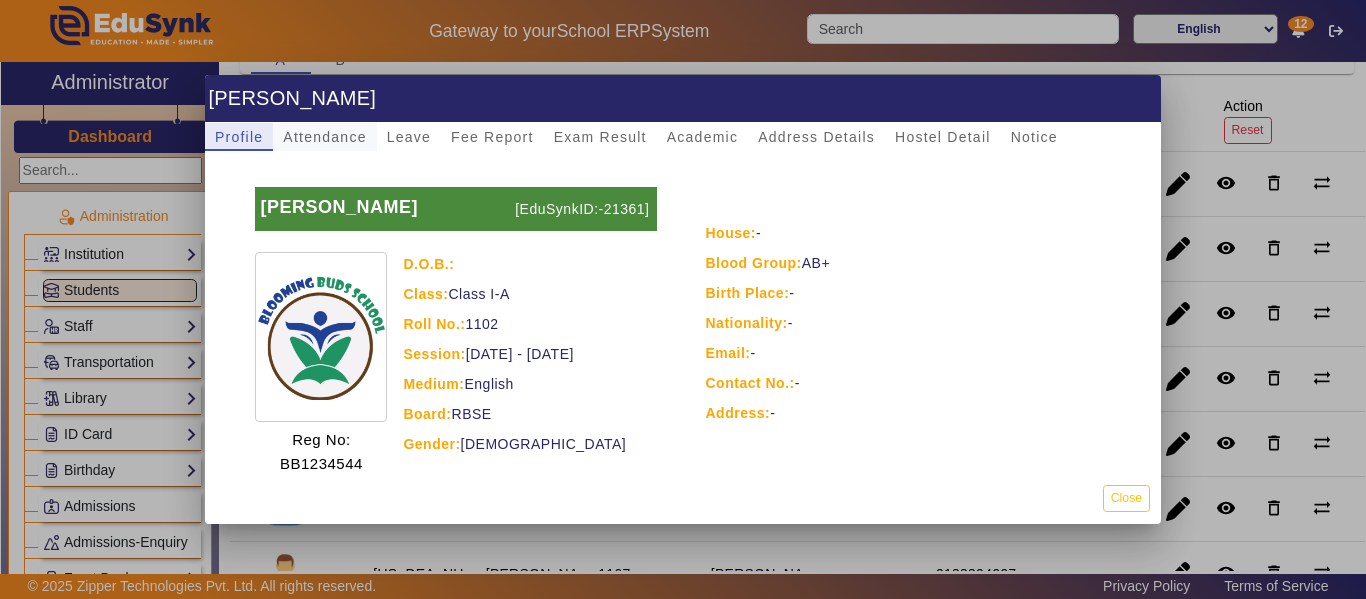 click on "Attendance" at bounding box center [324, 137] 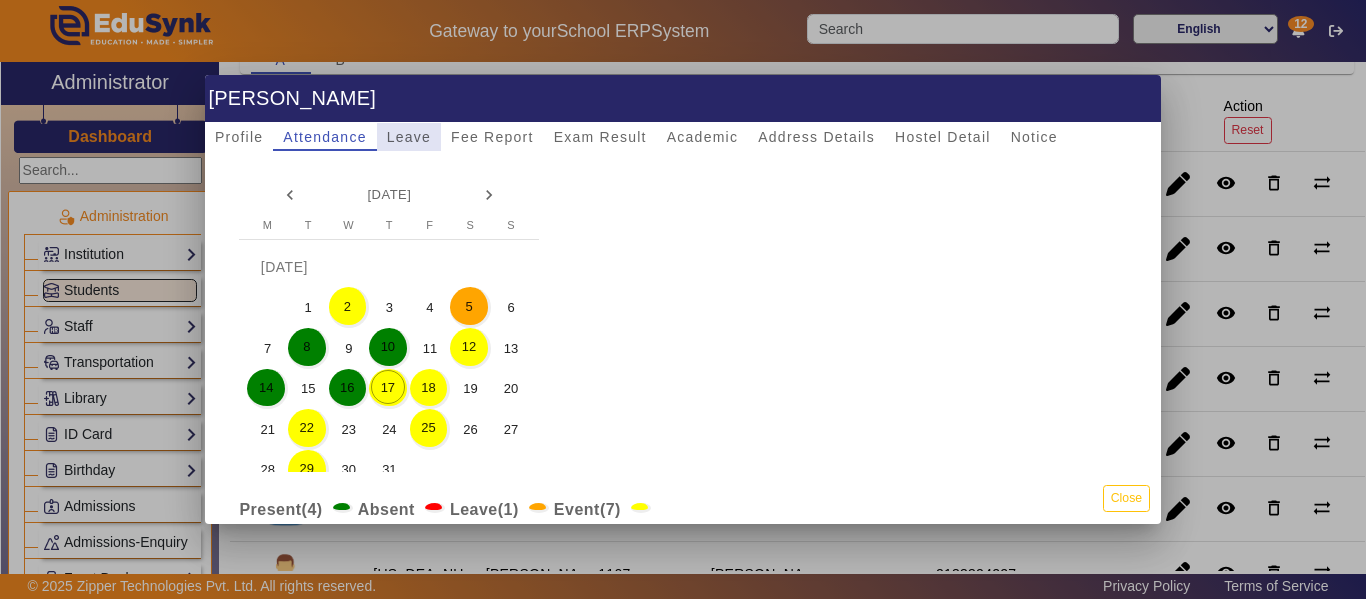 click on "Leave" at bounding box center [409, 137] 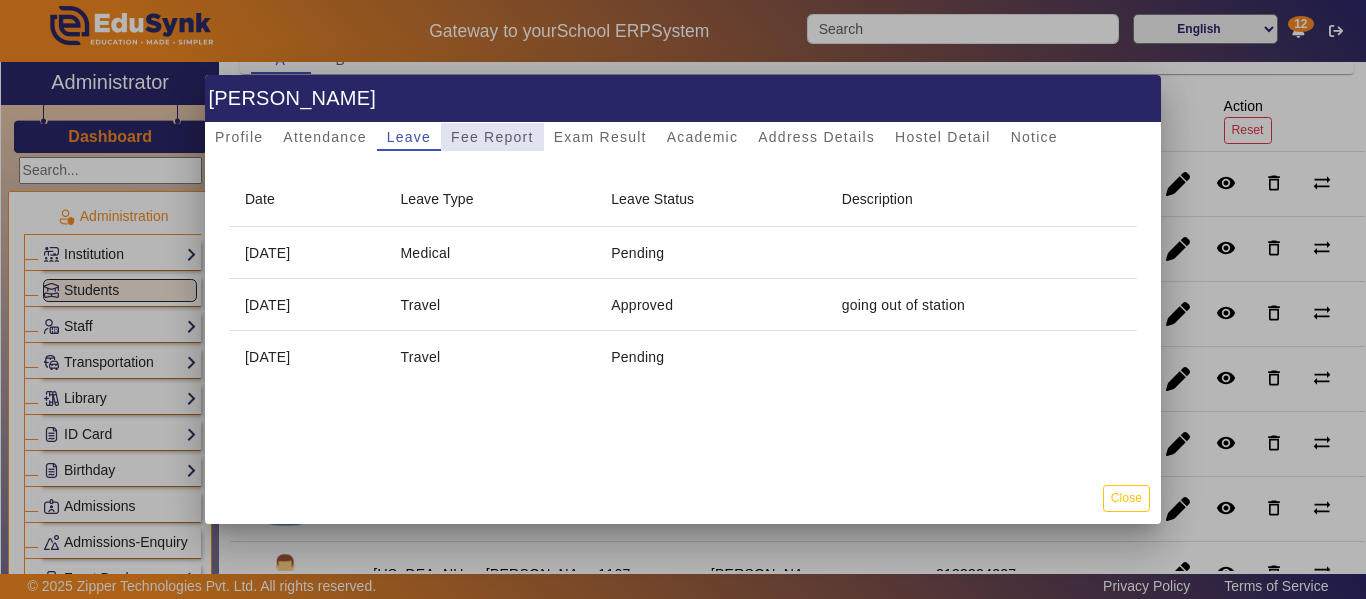click on "Fee Report" at bounding box center (492, 137) 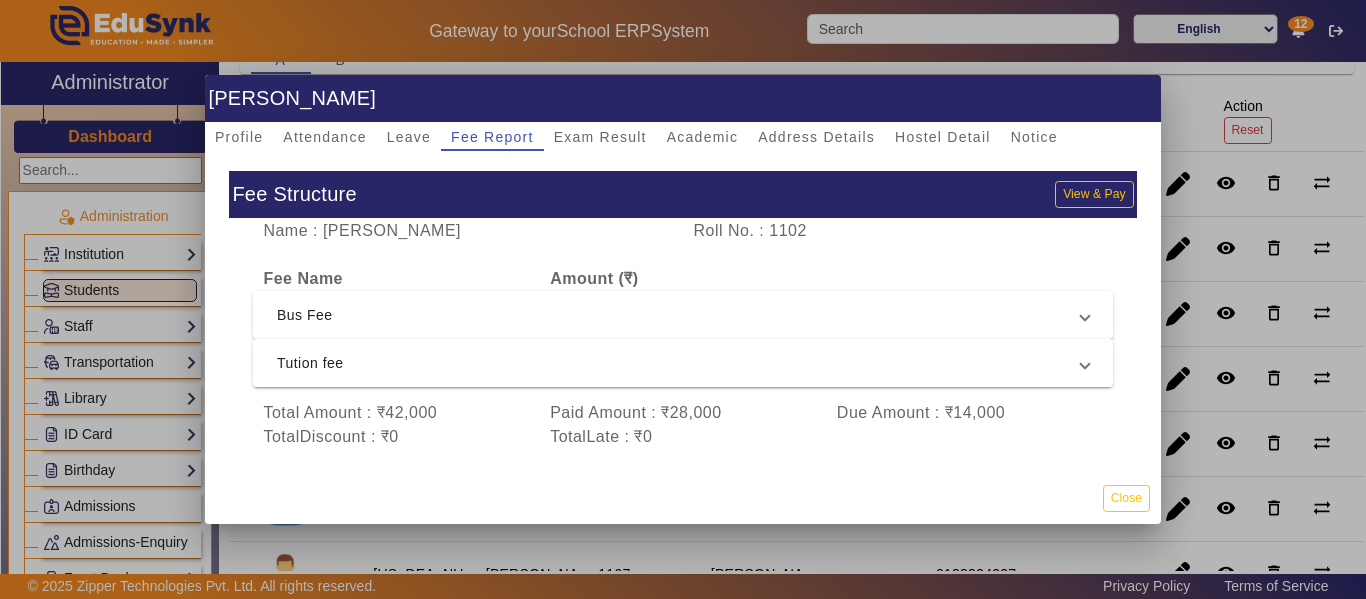 click at bounding box center [1085, 363] 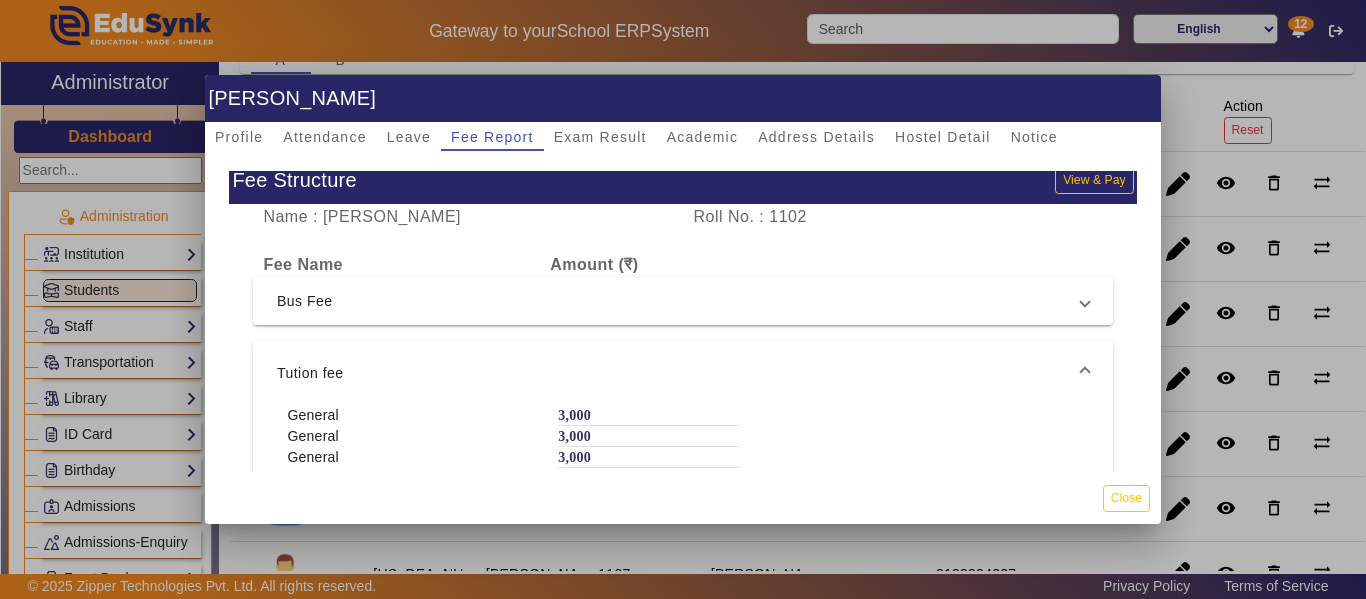 scroll, scrollTop: 0, scrollLeft: 0, axis: both 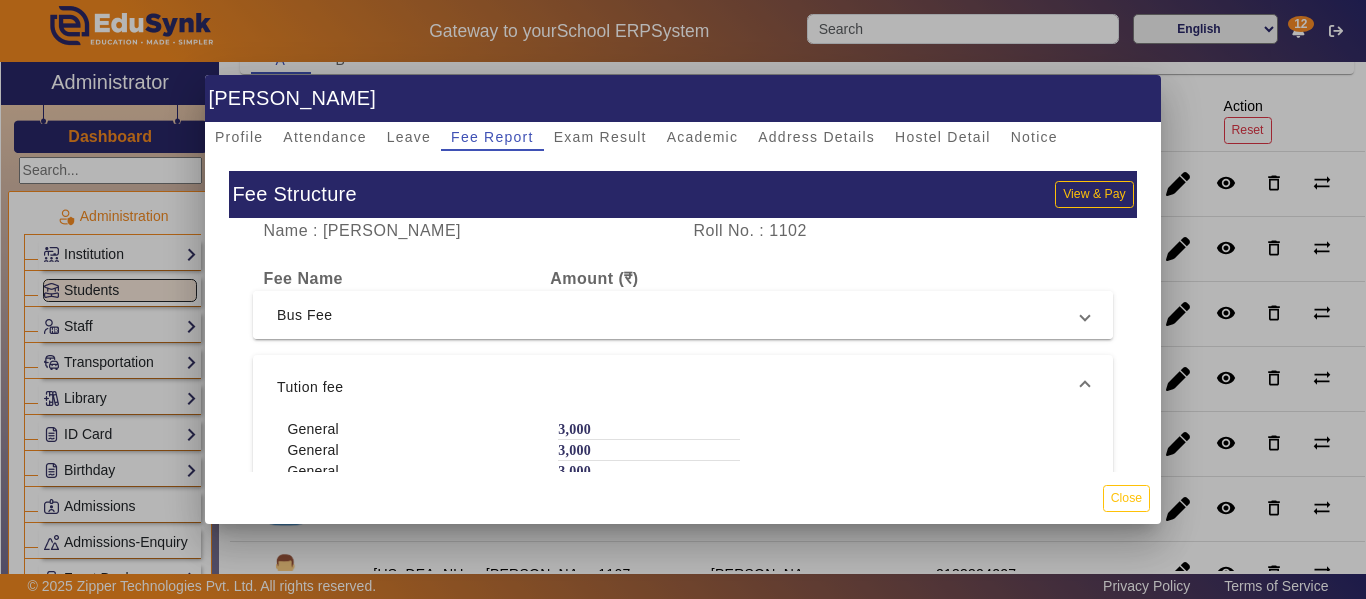 click at bounding box center (1085, 315) 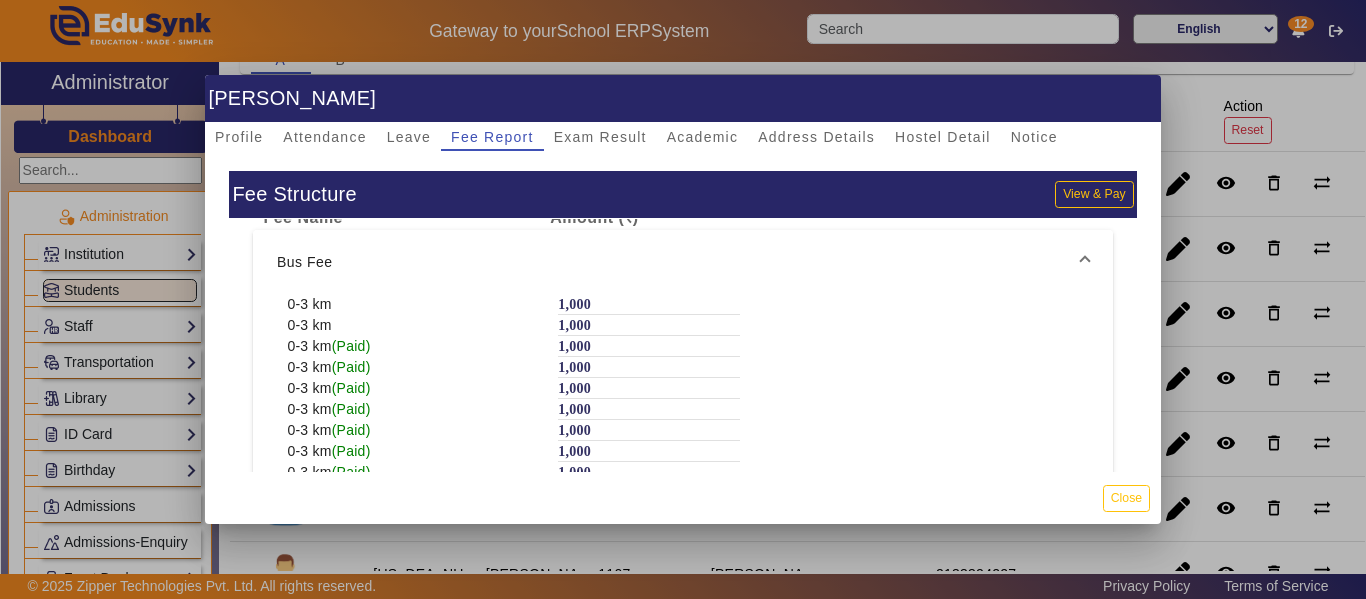 scroll, scrollTop: 0, scrollLeft: 0, axis: both 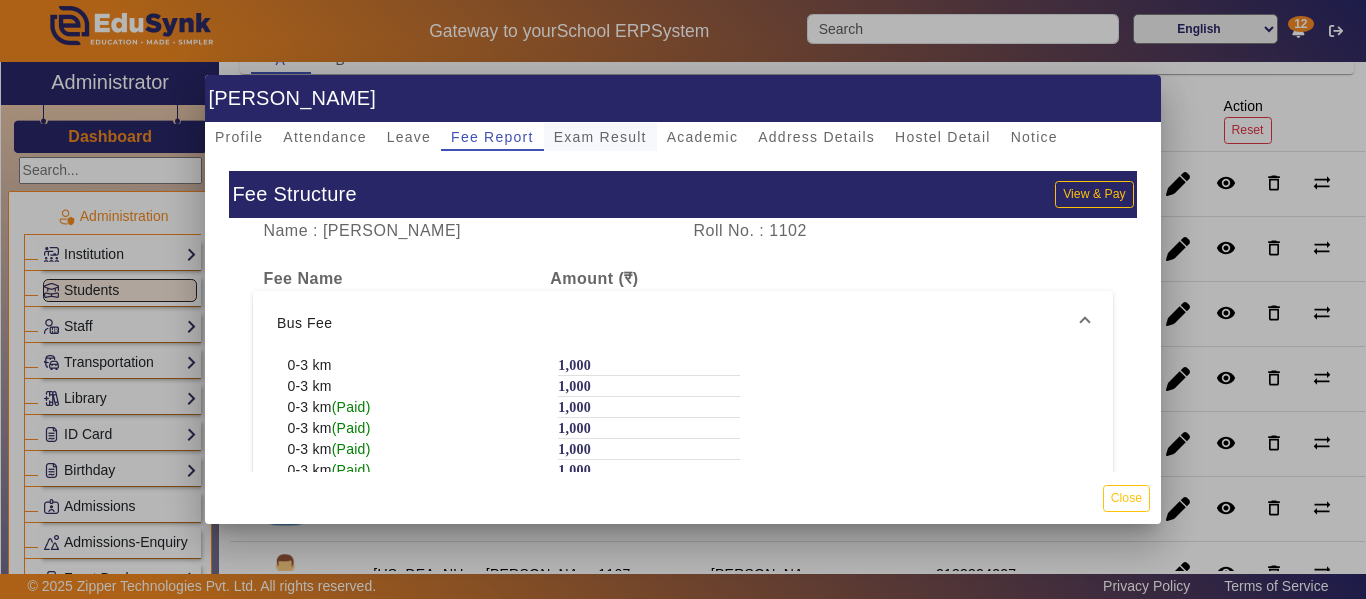 click on "Exam Result" at bounding box center (600, 137) 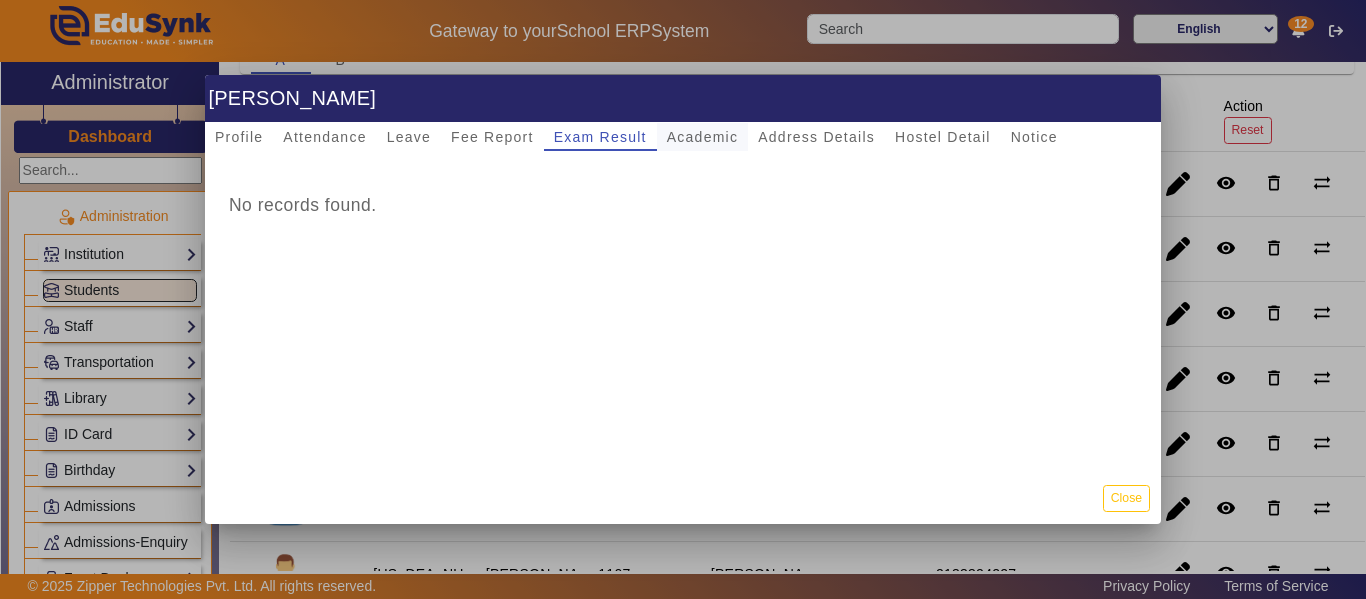 click on "Academic" at bounding box center [702, 137] 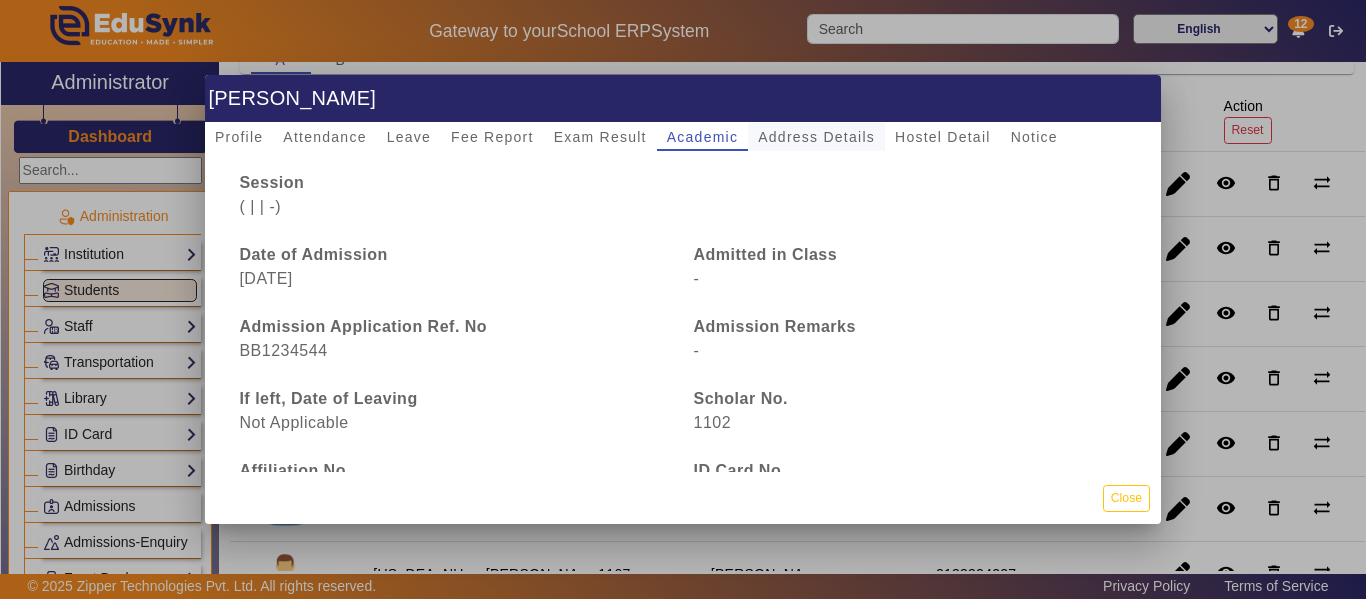 click on "Address Details" at bounding box center [816, 137] 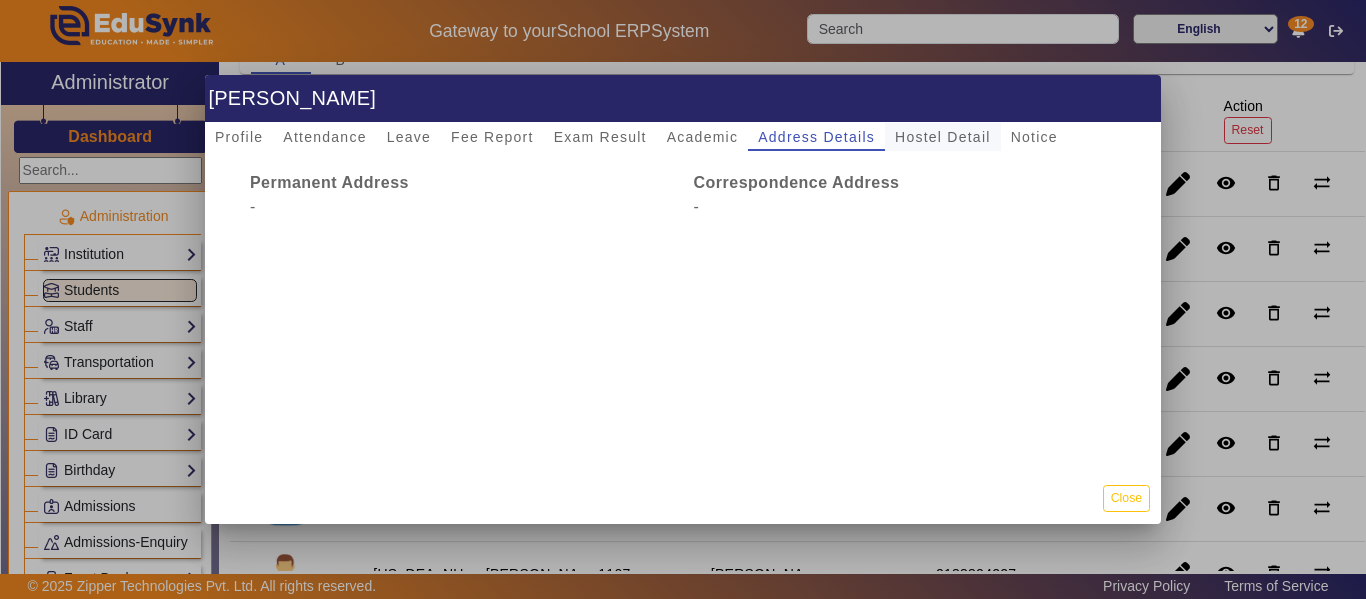 click on "Hostel Detail" at bounding box center (943, 137) 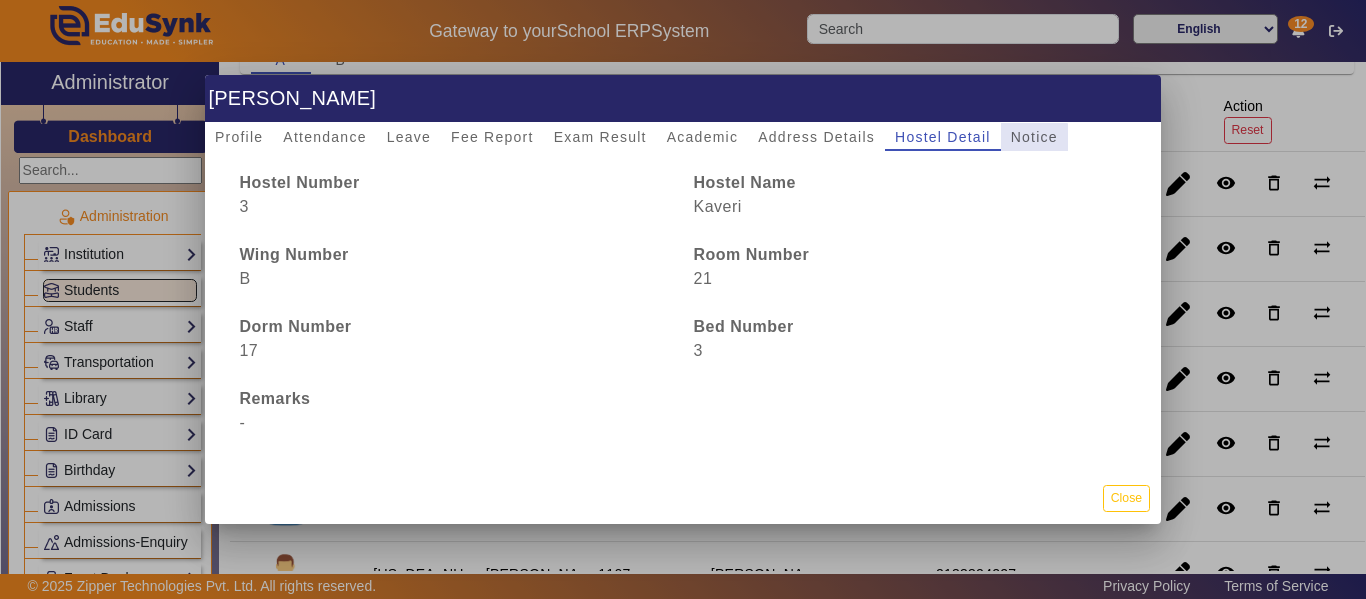 click on "Notice" at bounding box center [1034, 137] 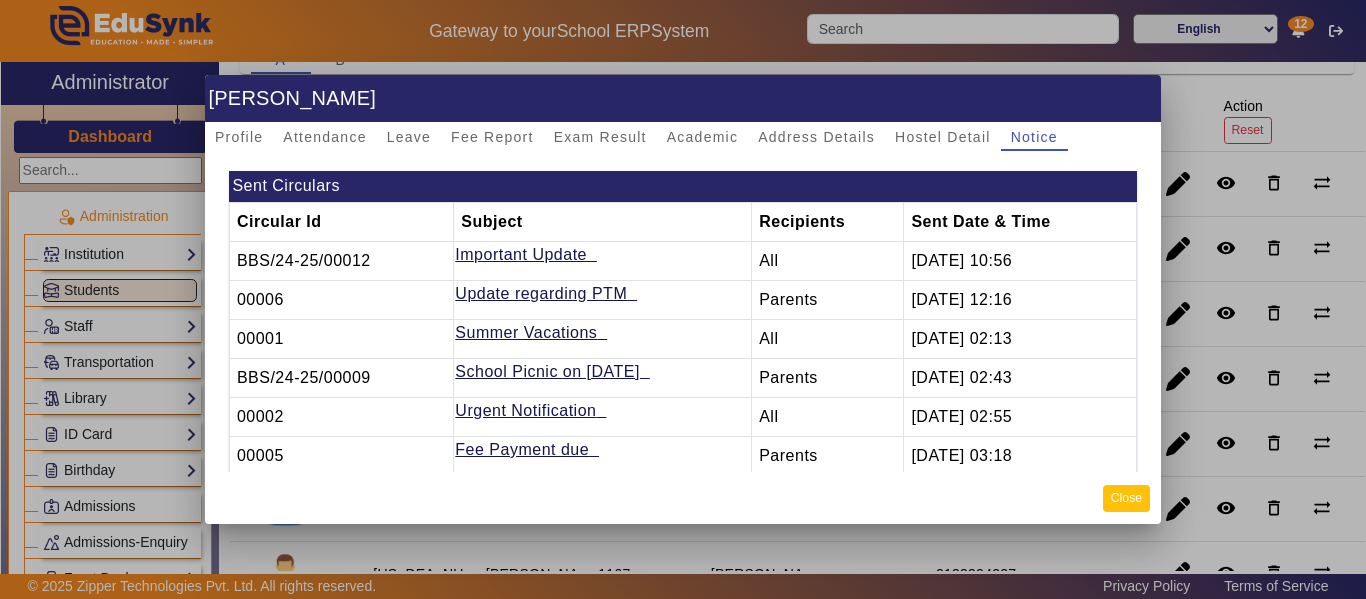 click on "Close" 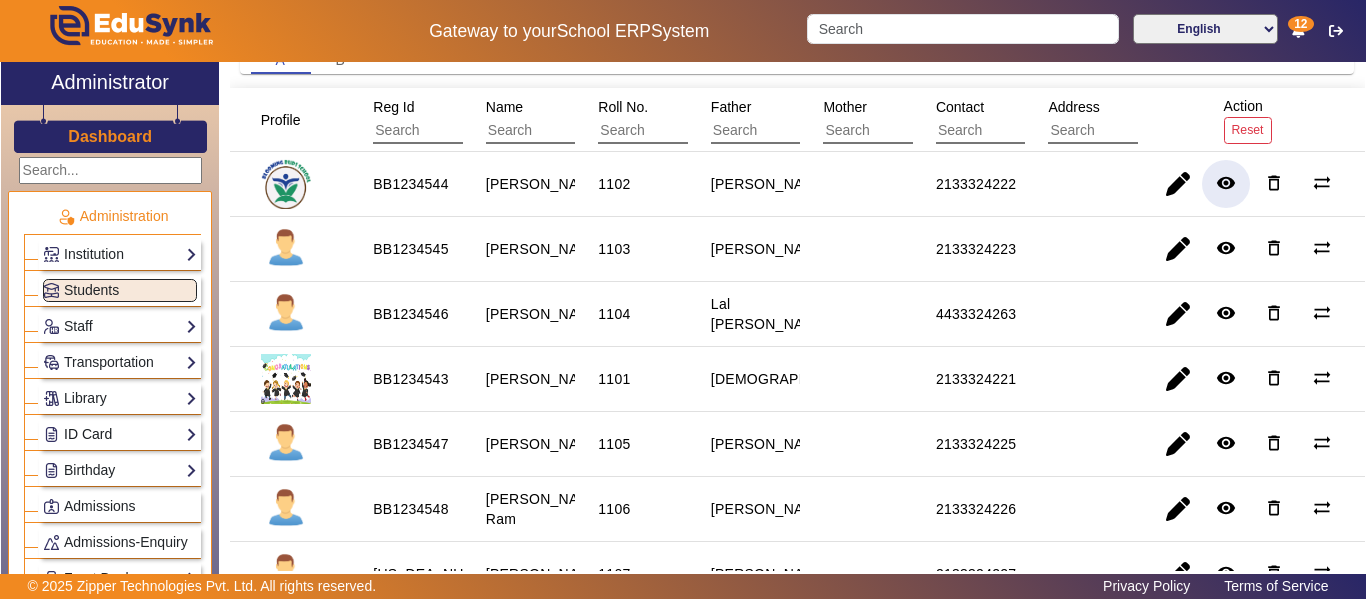 click on "ID Card" 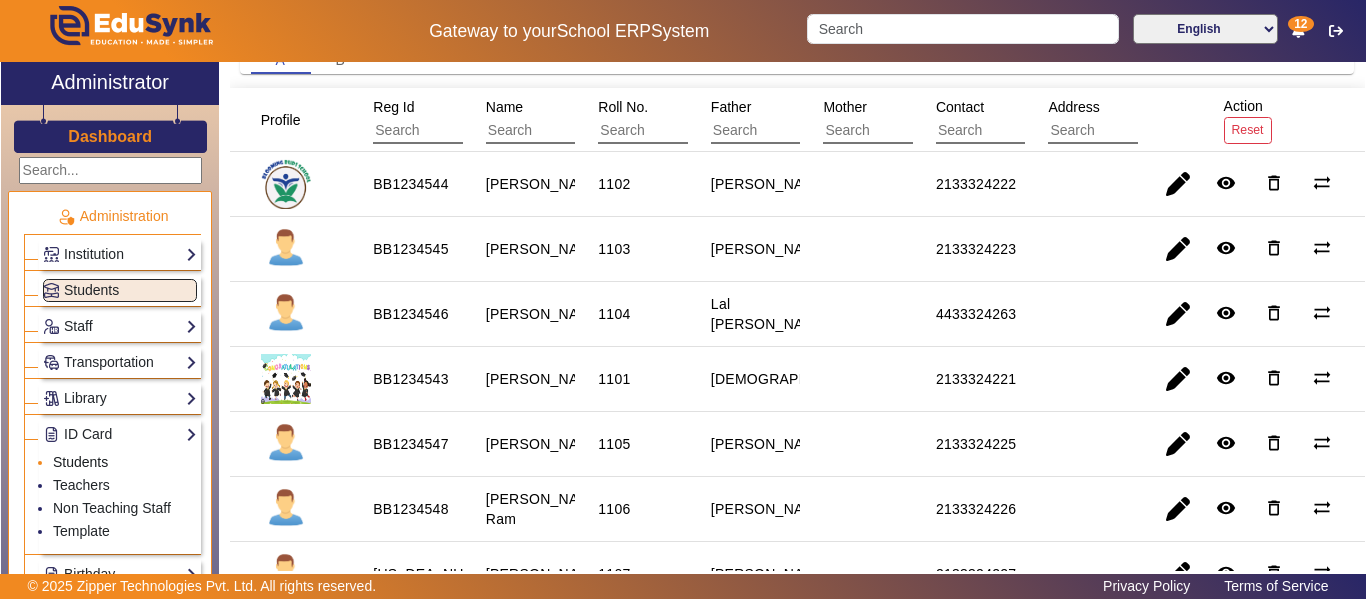 click on "Students" 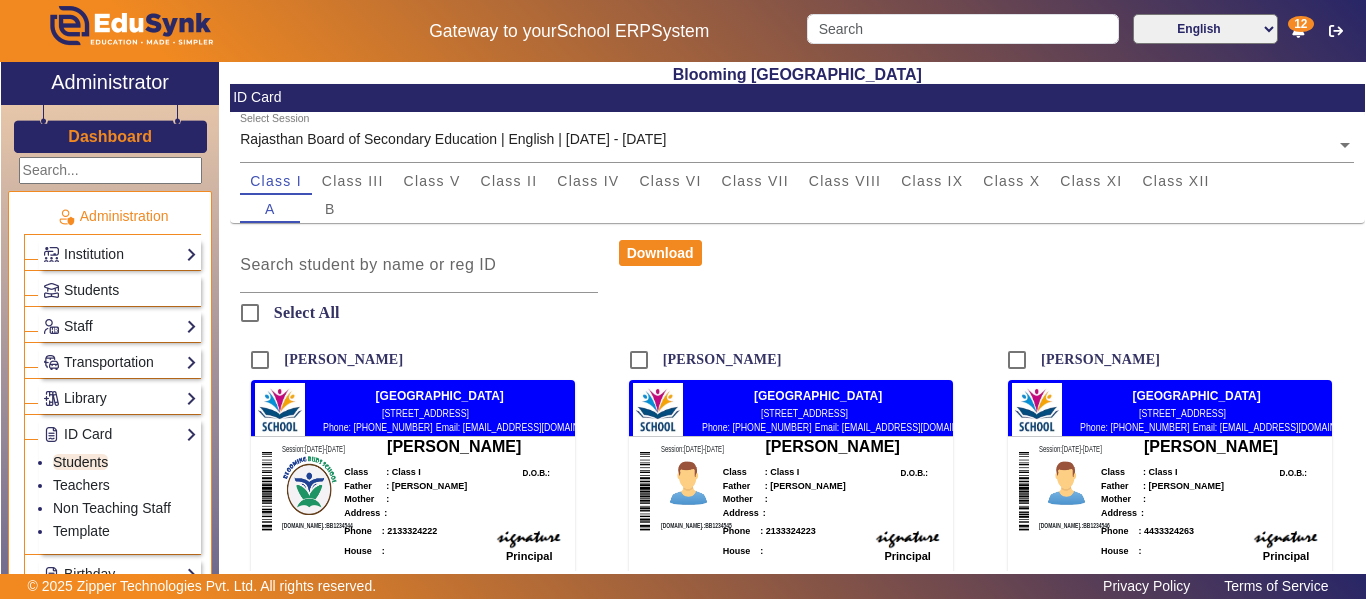 scroll, scrollTop: 300, scrollLeft: 0, axis: vertical 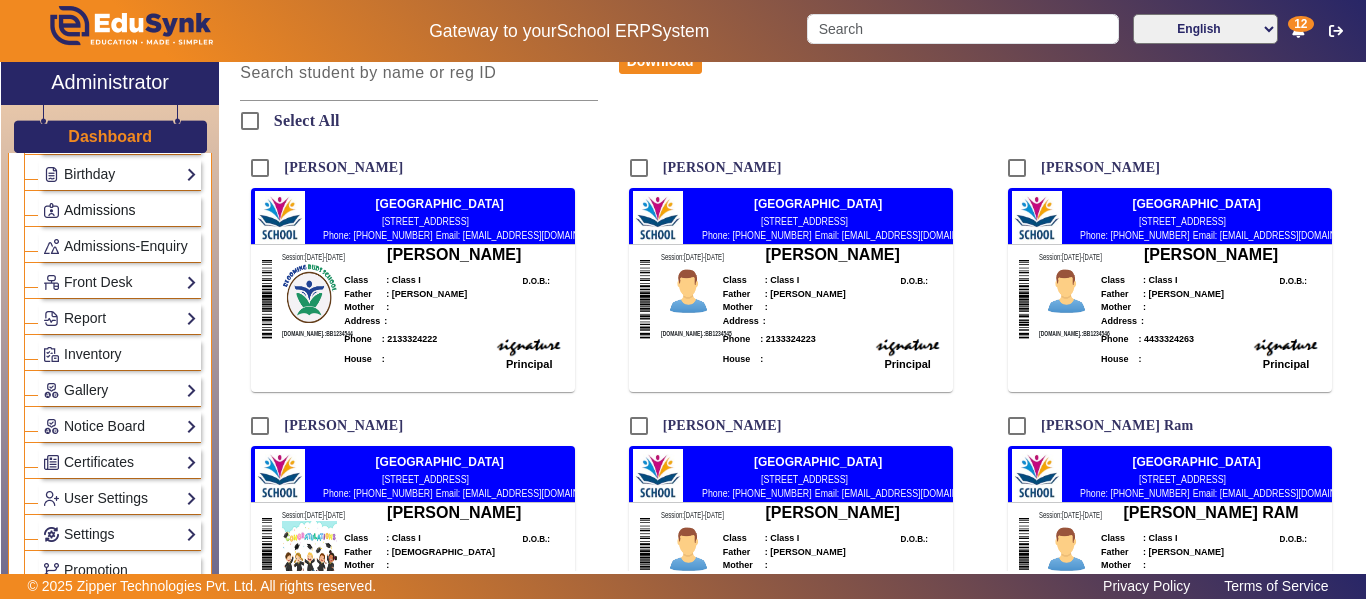 click on "Admissions" 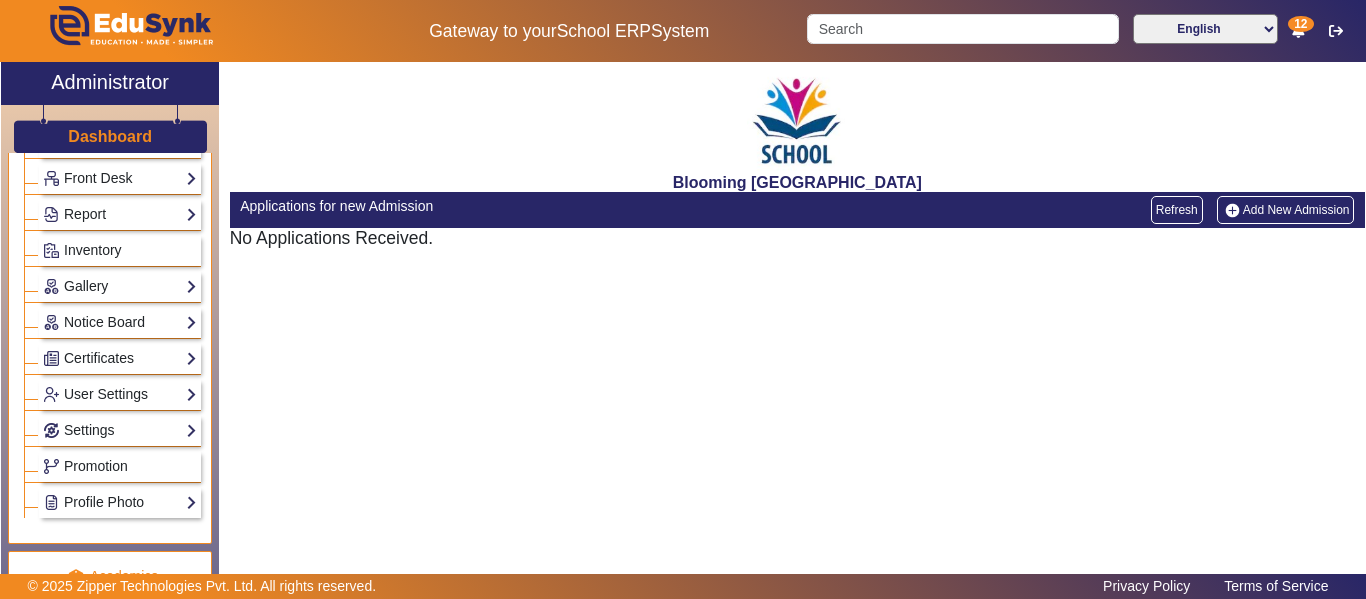 scroll, scrollTop: 0, scrollLeft: 0, axis: both 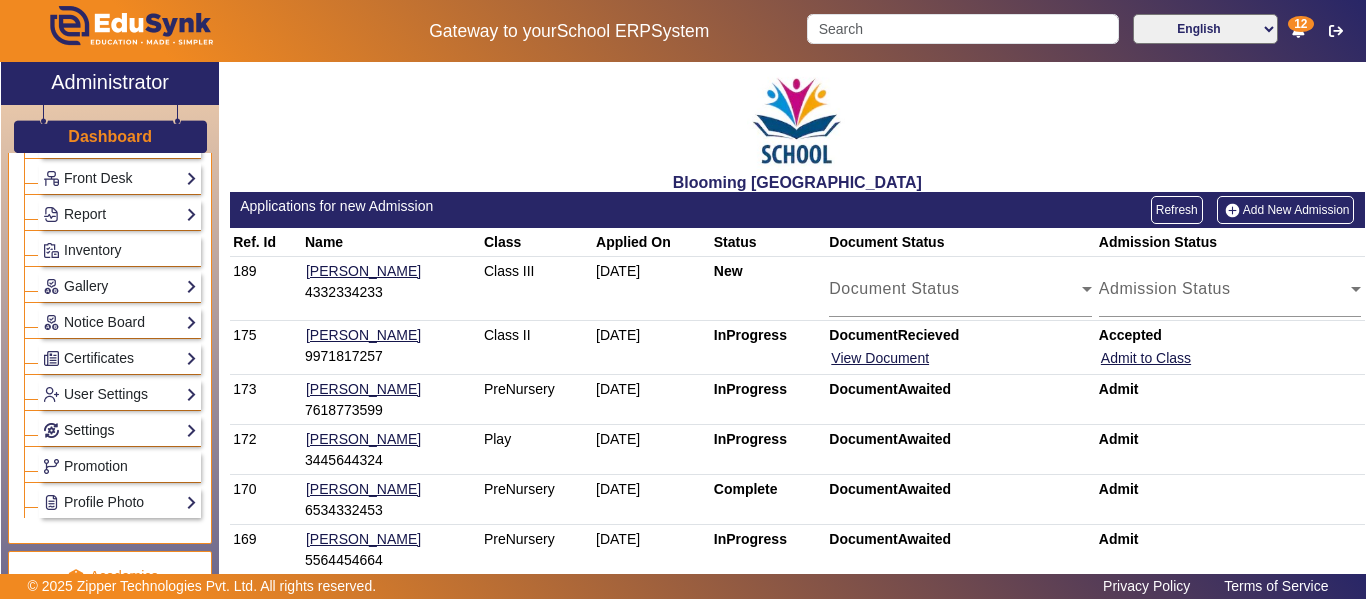 click on "Settings" 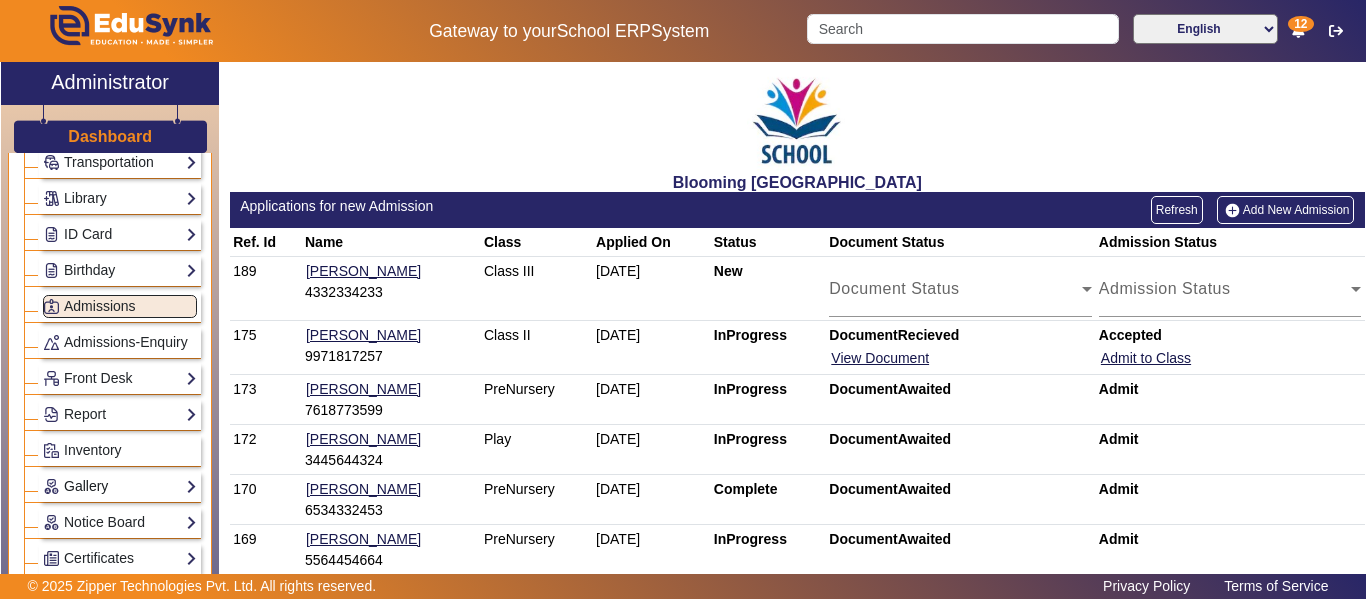 scroll, scrollTop: 0, scrollLeft: 0, axis: both 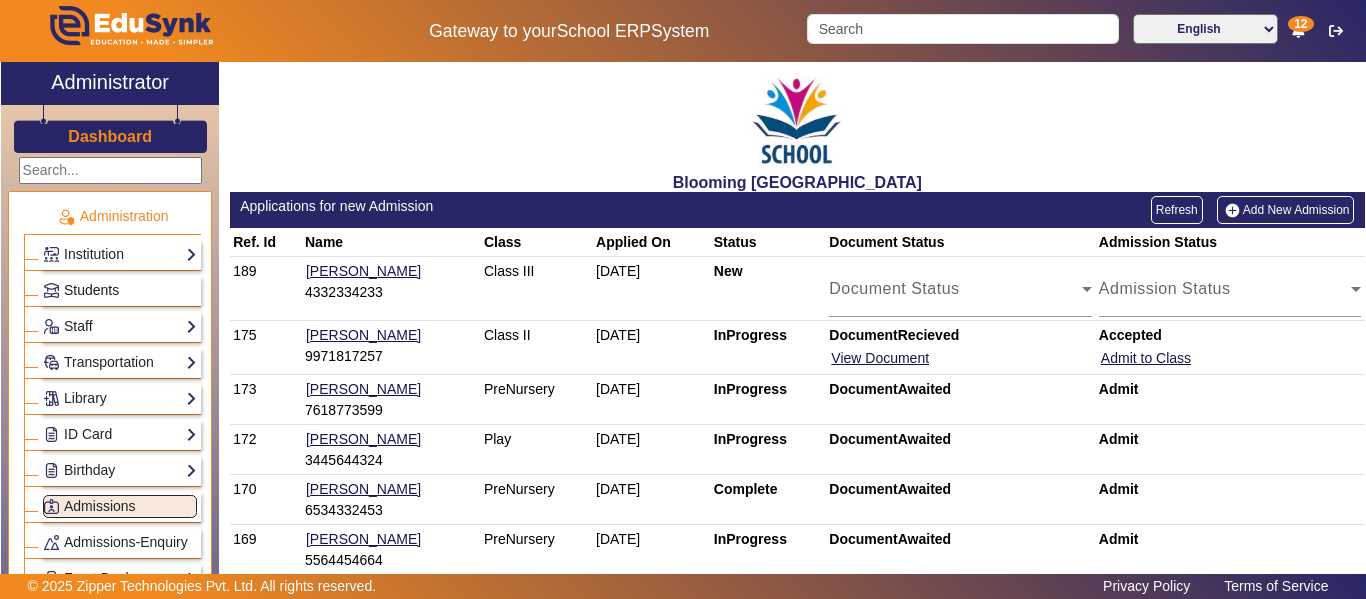 click on "Students" 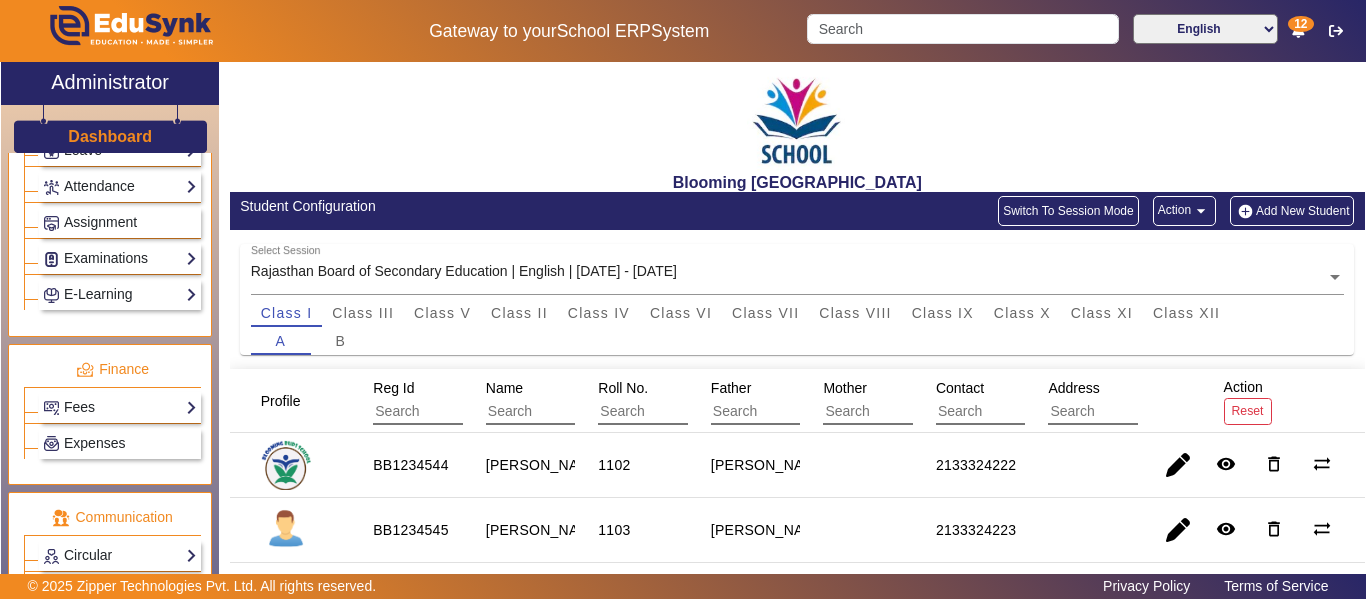 scroll, scrollTop: 1000, scrollLeft: 0, axis: vertical 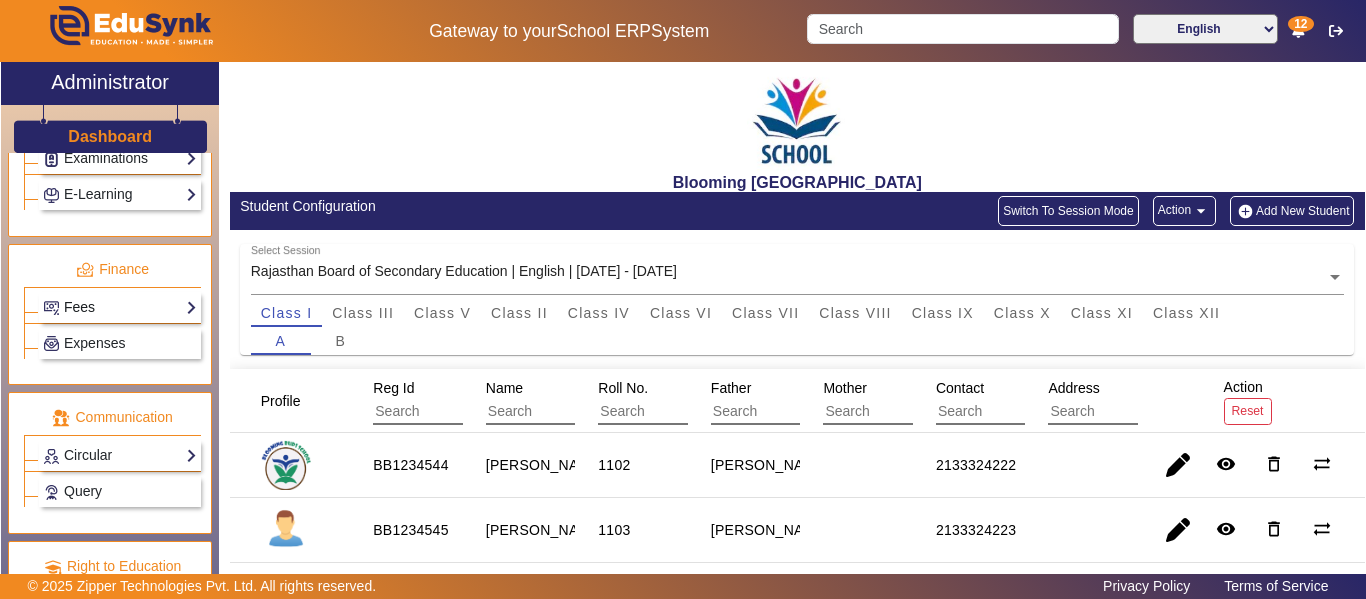 click on "Fees" 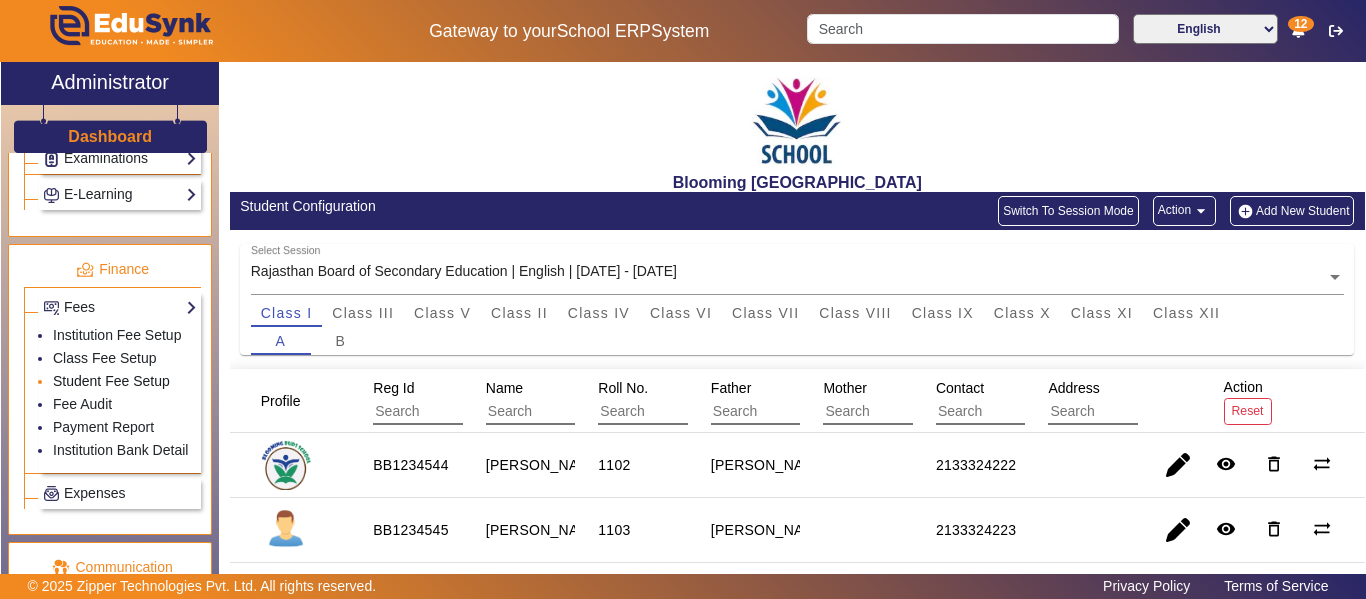 scroll, scrollTop: 1100, scrollLeft: 0, axis: vertical 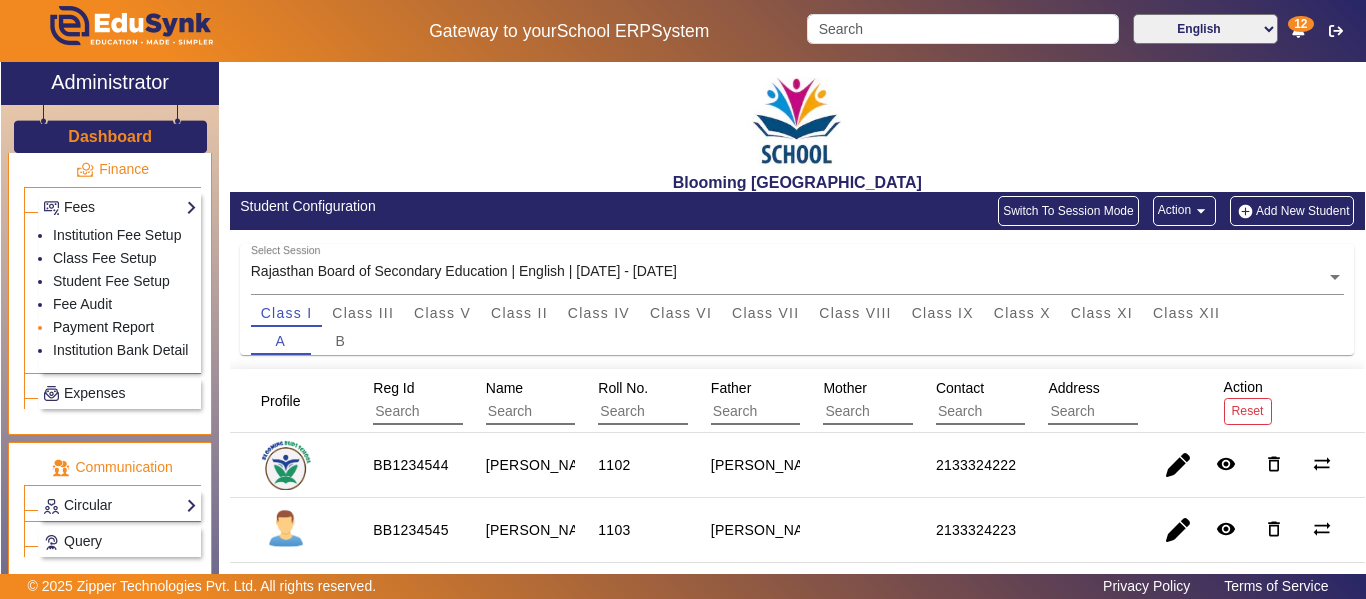 click on "Payment Report" 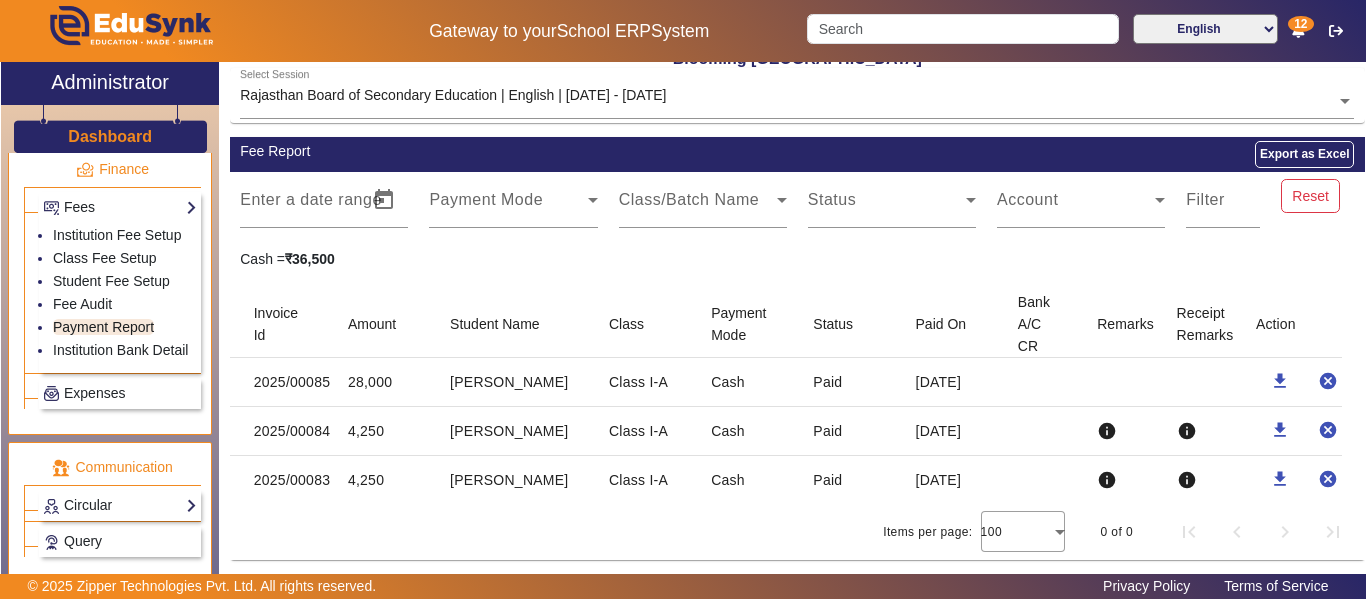 scroll, scrollTop: 127, scrollLeft: 0, axis: vertical 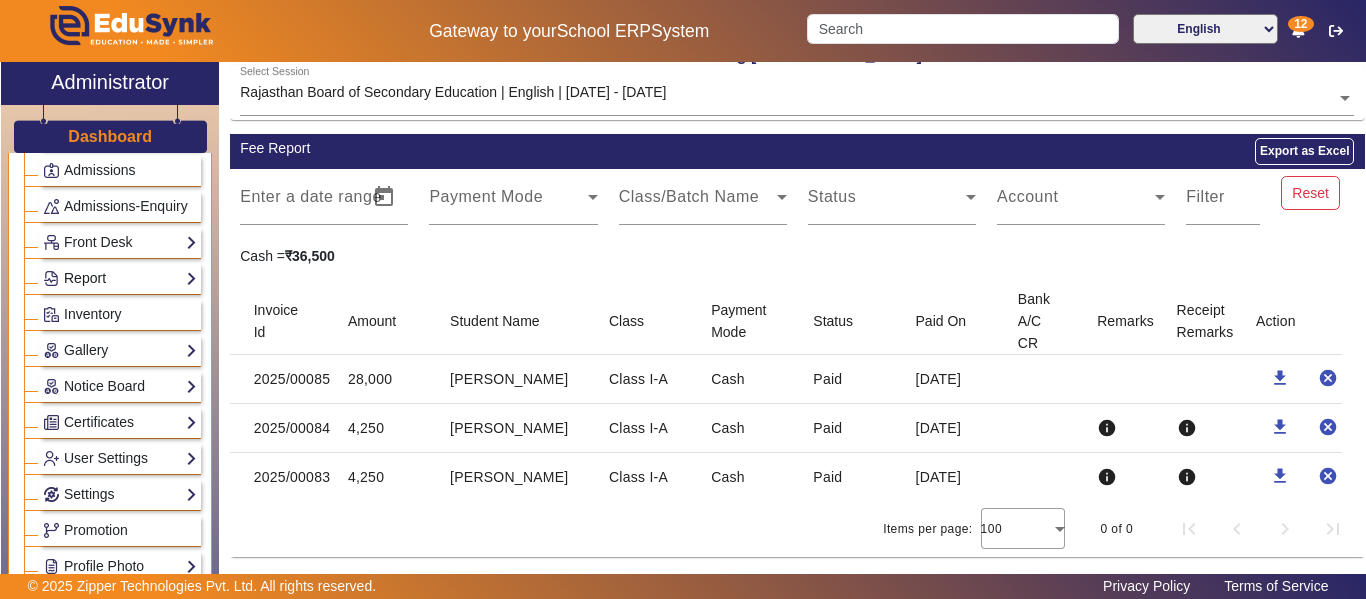 click on "Report" 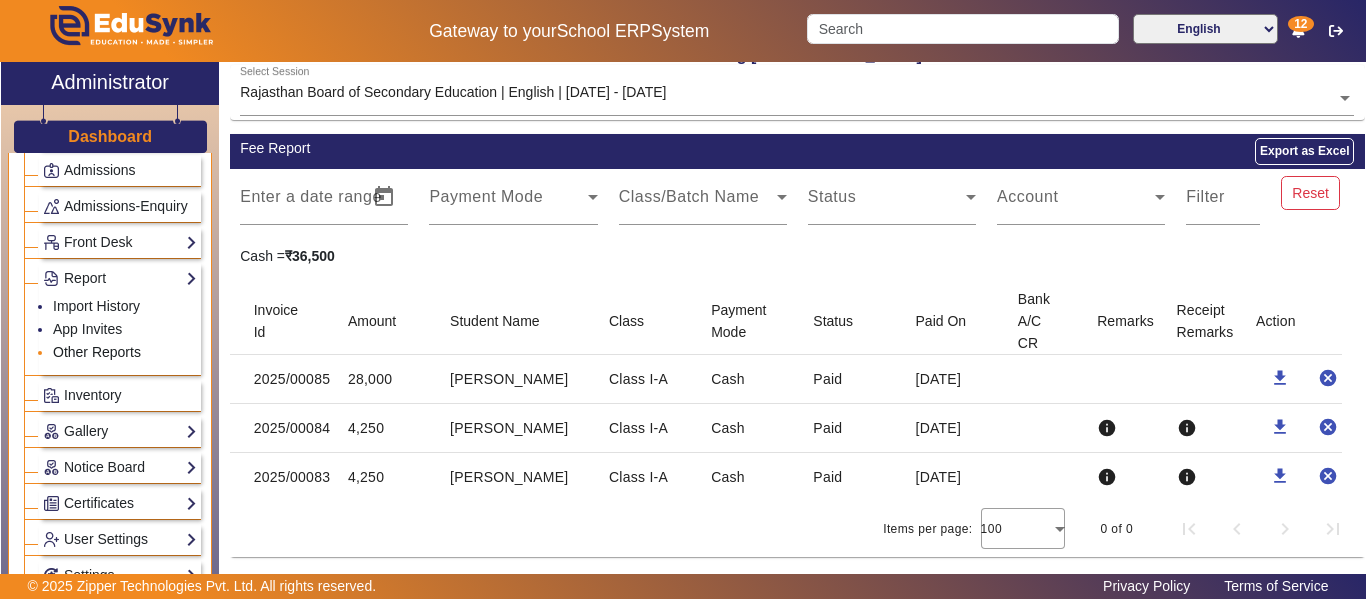 click on "Other Reports" 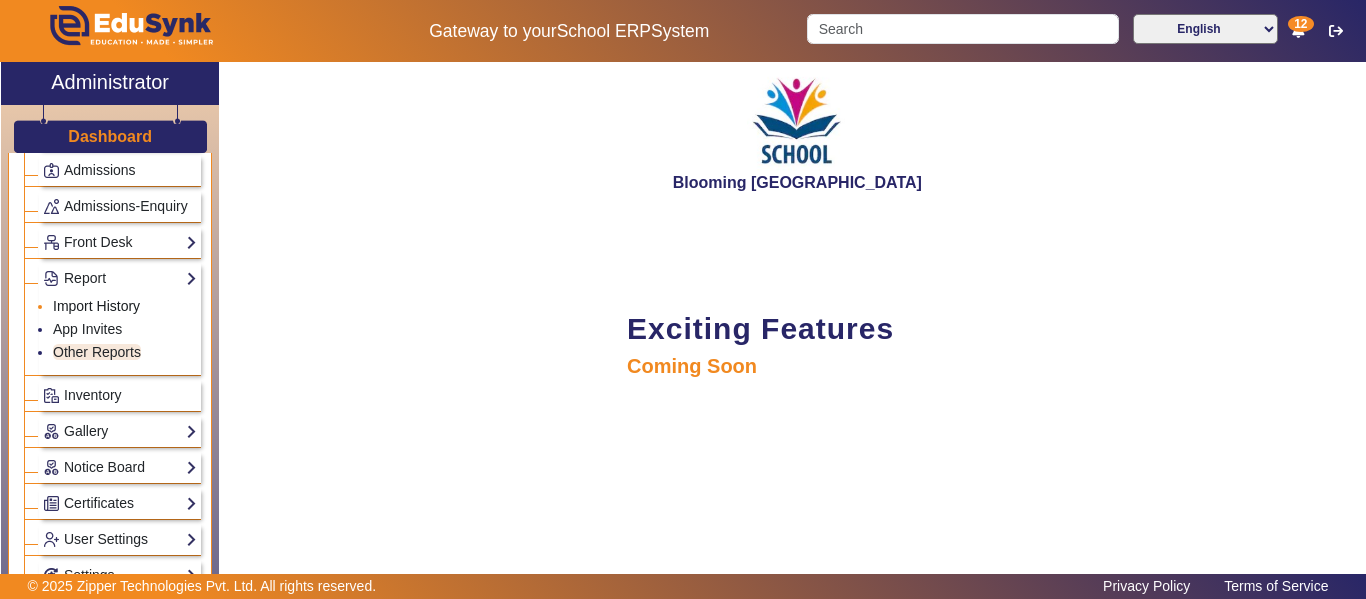 click on "Import History" 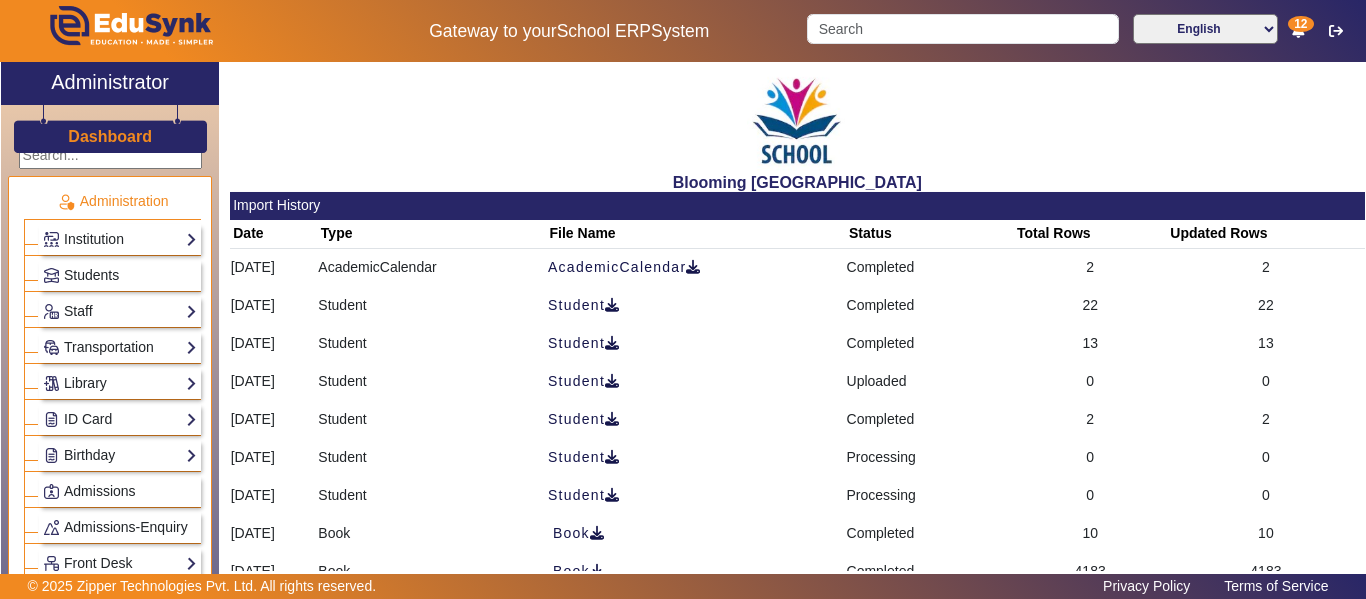 scroll, scrollTop: 0, scrollLeft: 0, axis: both 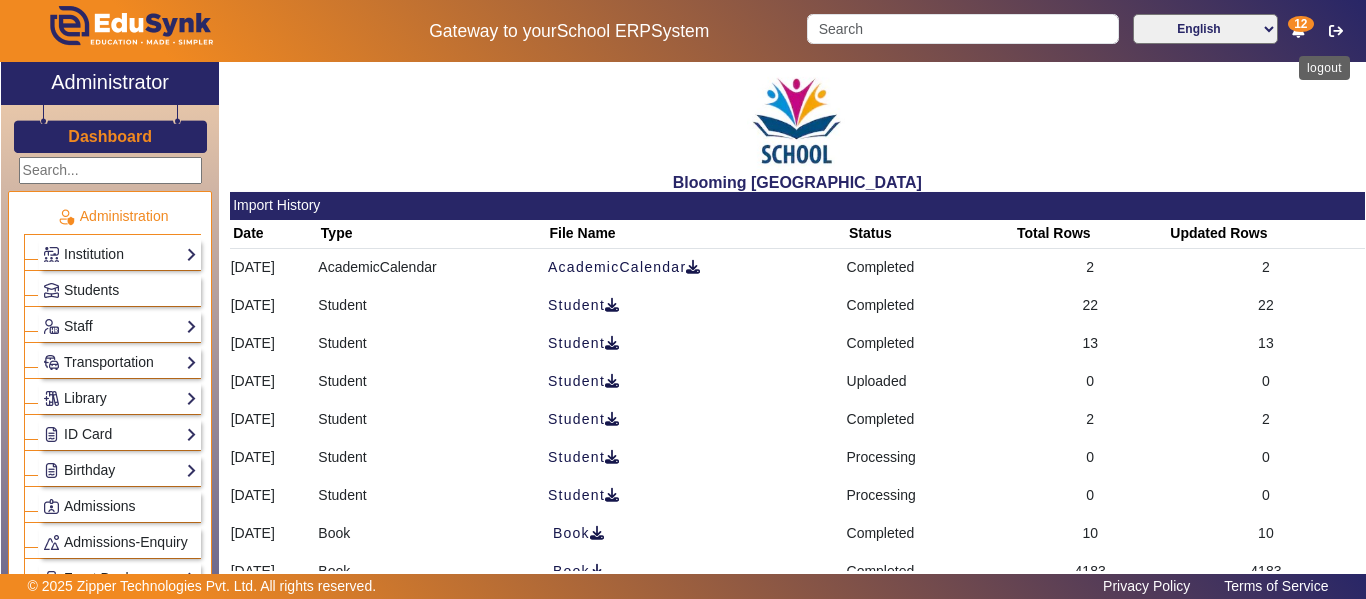 click 